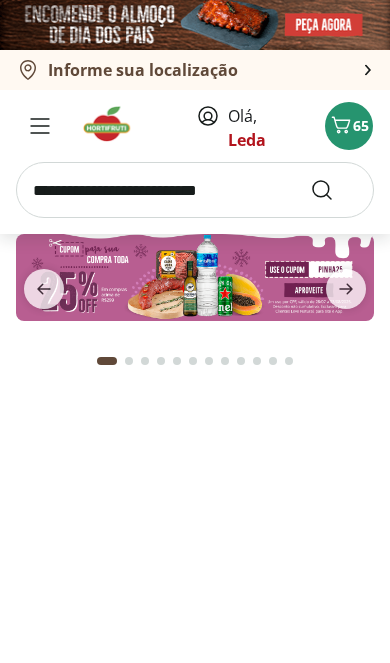 scroll, scrollTop: 0, scrollLeft: 0, axis: both 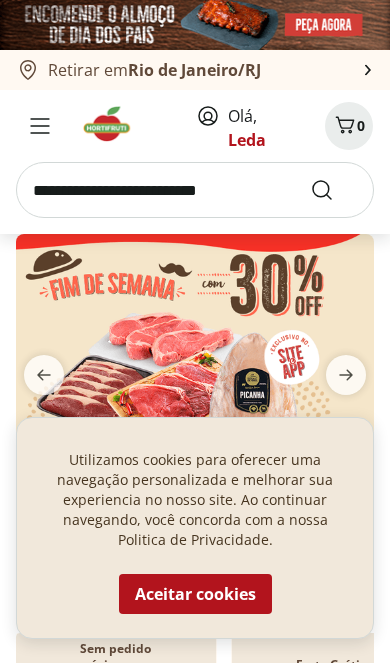 click at bounding box center [195, 190] 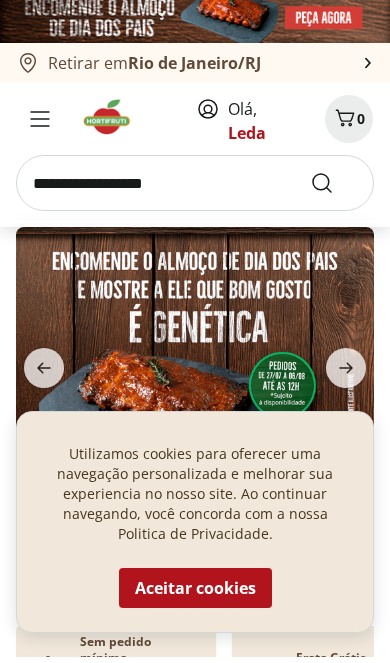 type on "**********" 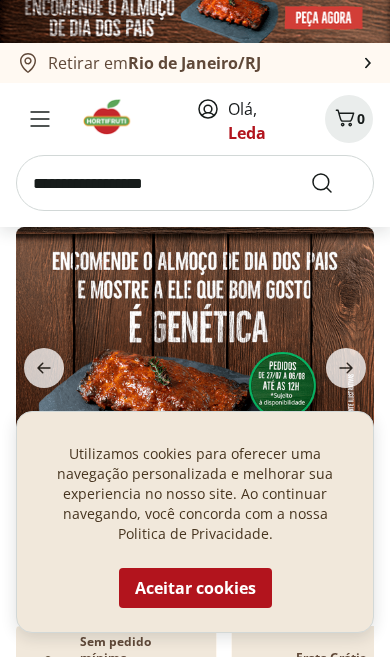 scroll, scrollTop: 6, scrollLeft: 0, axis: vertical 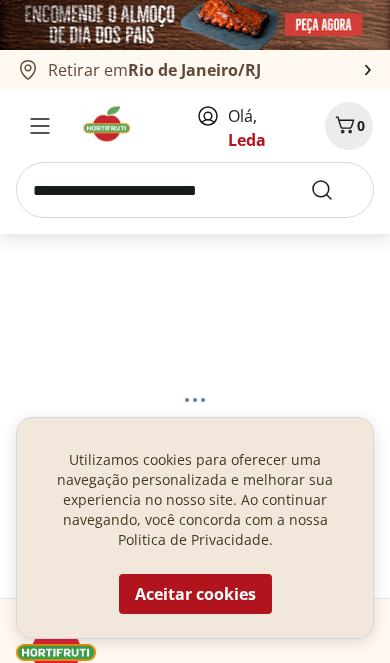 click on "Aceitar cookies" at bounding box center (195, 594) 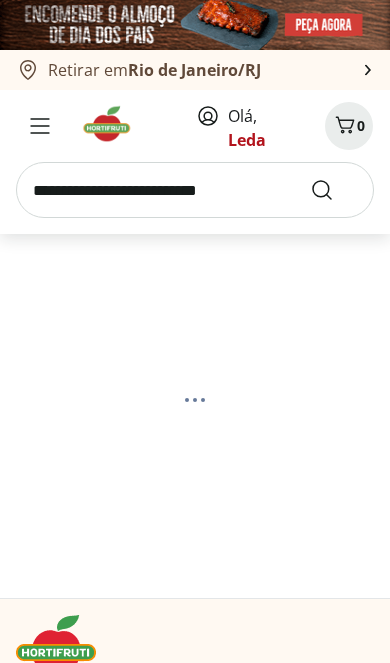 select on "**********" 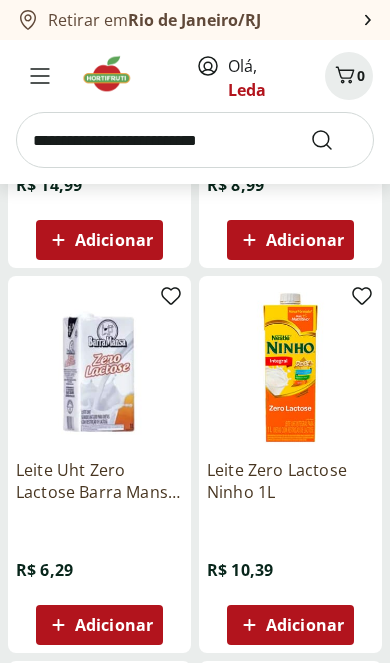 scroll, scrollTop: 559, scrollLeft: 0, axis: vertical 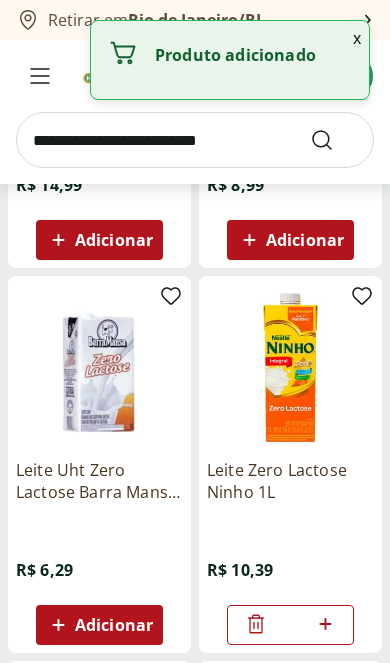 click 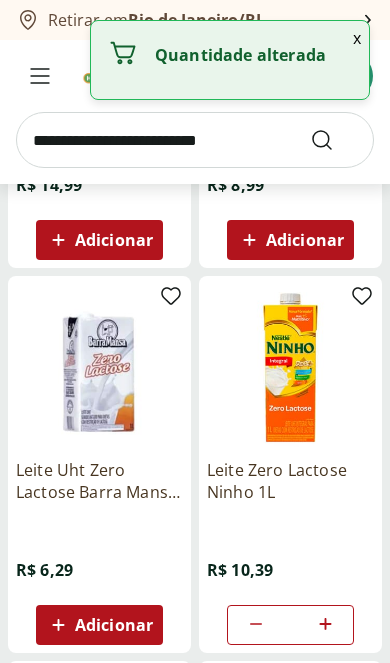 click 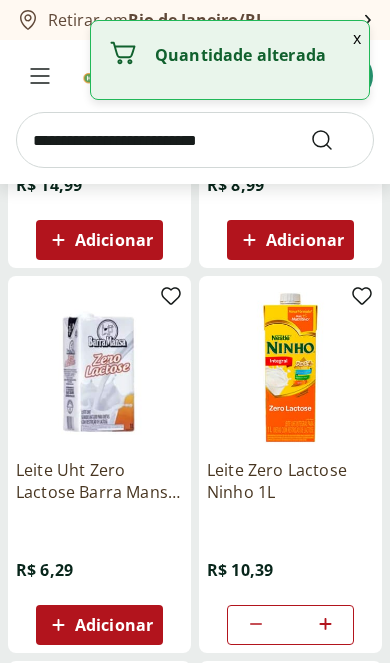 click 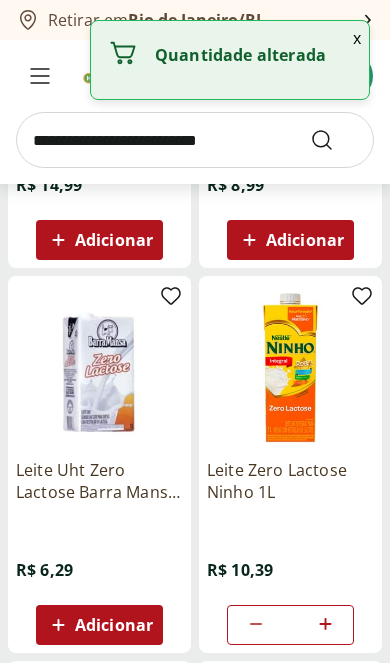 click at bounding box center [325, 625] 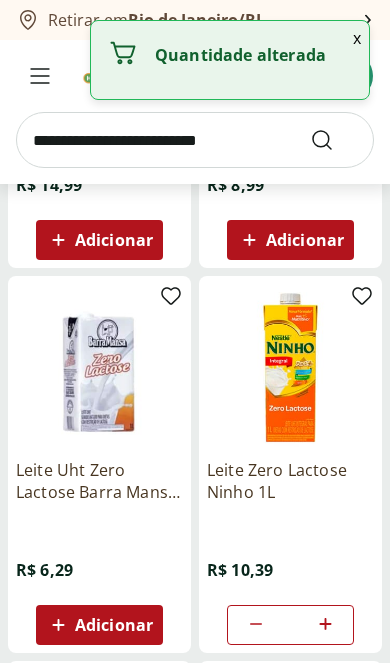click at bounding box center (325, 625) 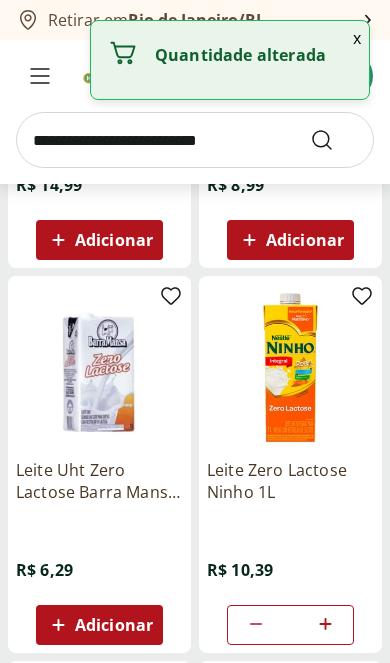click at bounding box center (325, 625) 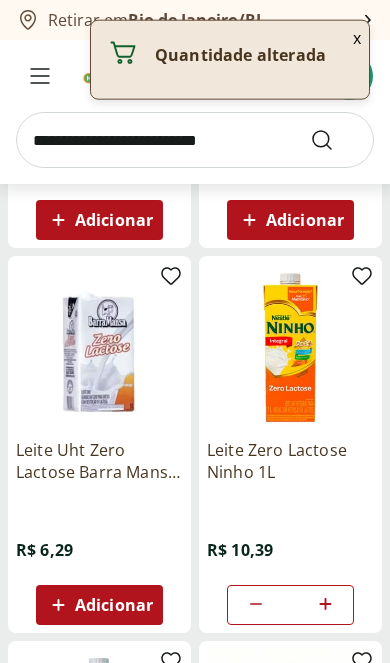 scroll, scrollTop: 575, scrollLeft: 0, axis: vertical 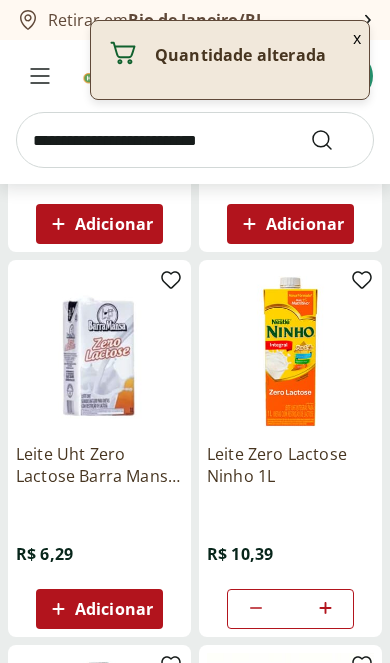 click 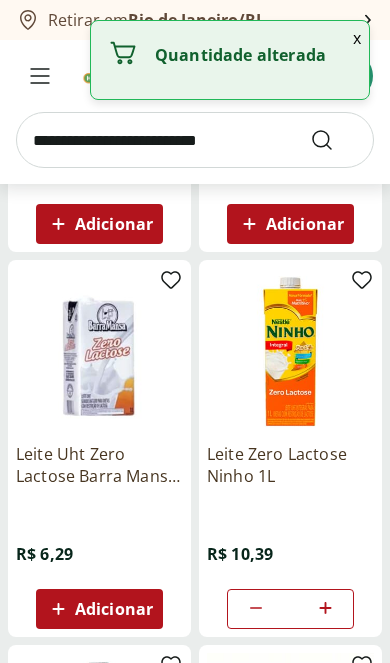 click 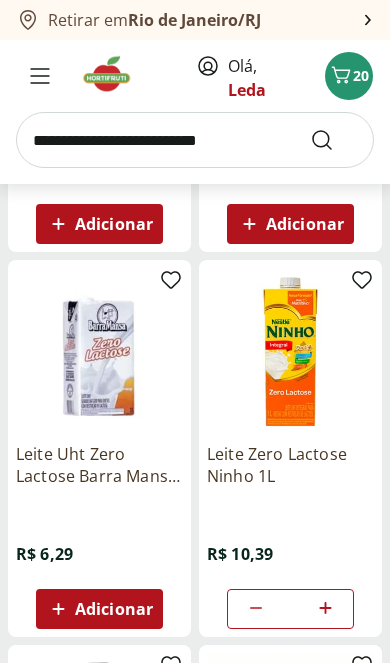 click at bounding box center (195, 140) 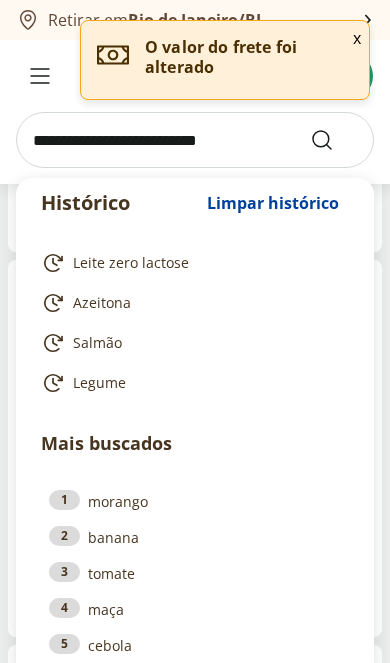 scroll, scrollTop: 531, scrollLeft: 0, axis: vertical 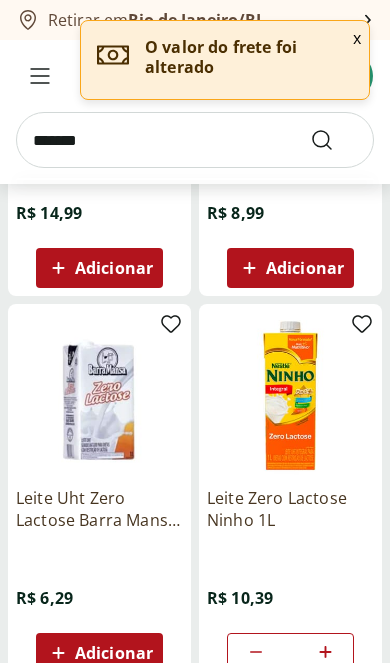 type on "*******" 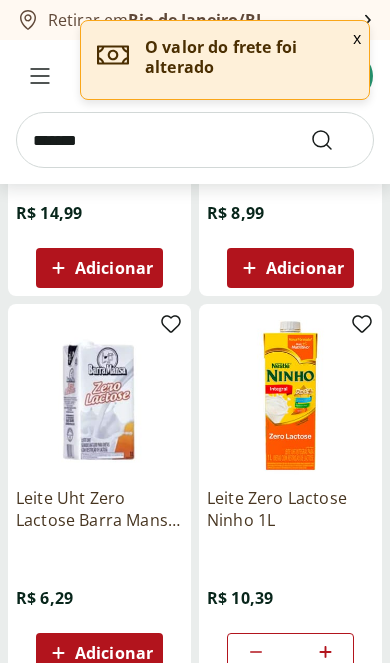 scroll, scrollTop: 0, scrollLeft: 0, axis: both 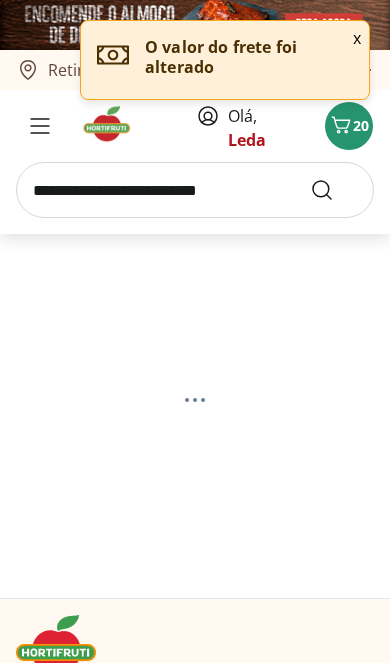 select on "**********" 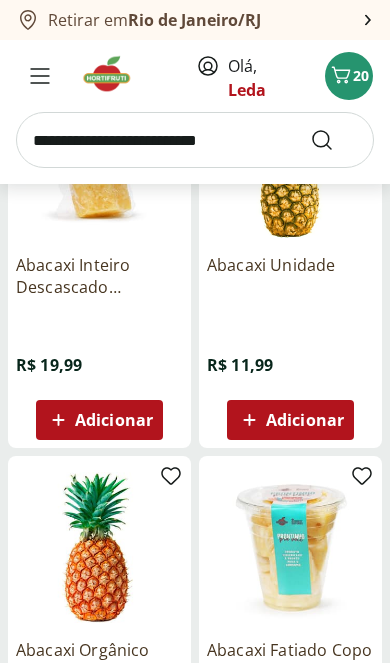 click on "Adicionar" at bounding box center (305, 420) 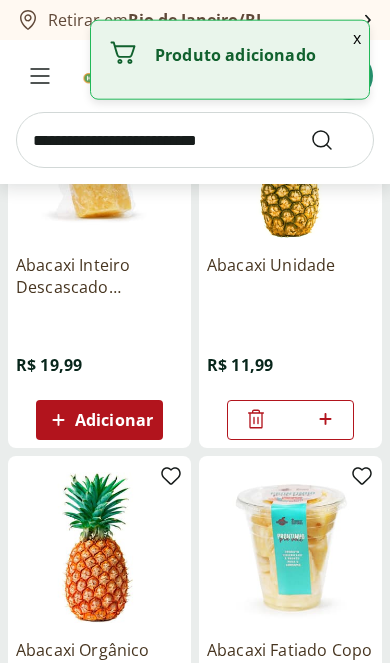 click at bounding box center [195, 140] 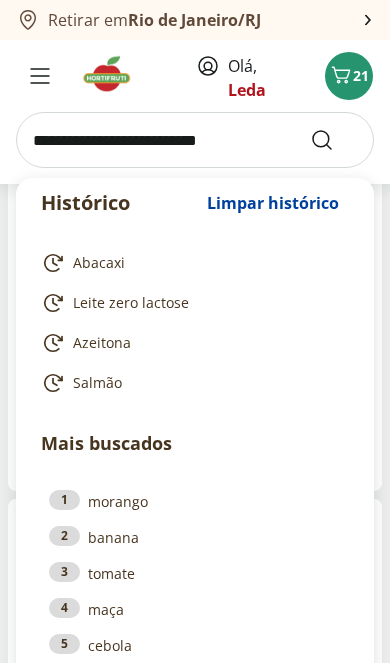 scroll, scrollTop: 269, scrollLeft: 0, axis: vertical 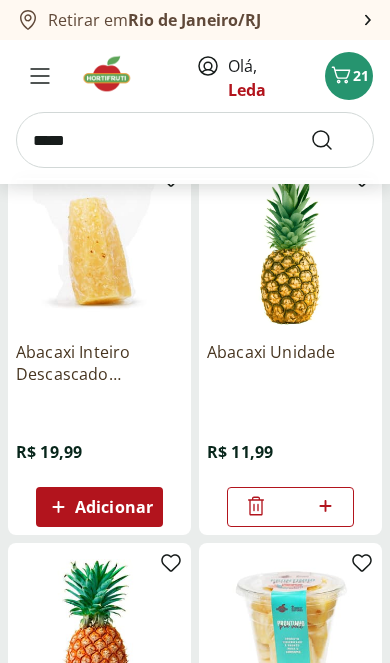 type on "*****" 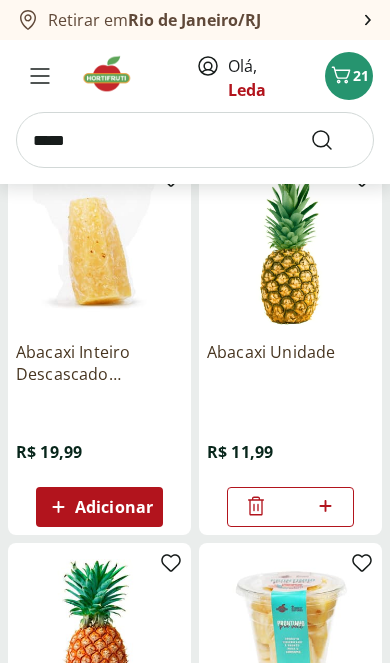 scroll, scrollTop: 0, scrollLeft: 0, axis: both 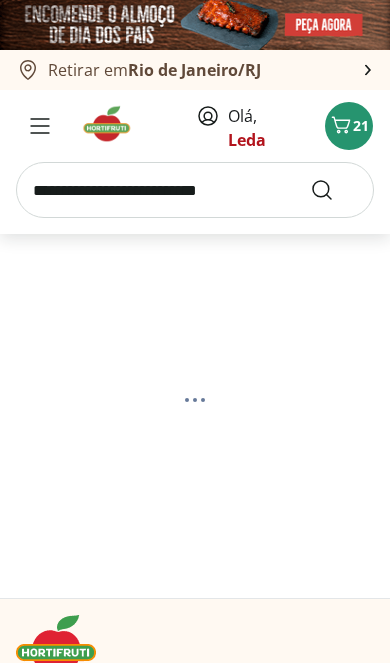 select on "**********" 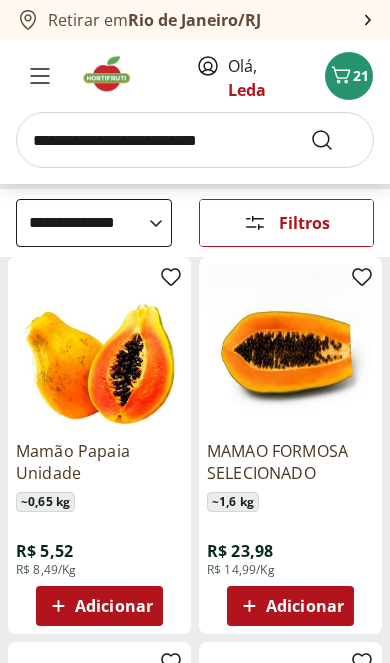 scroll, scrollTop: 175, scrollLeft: 0, axis: vertical 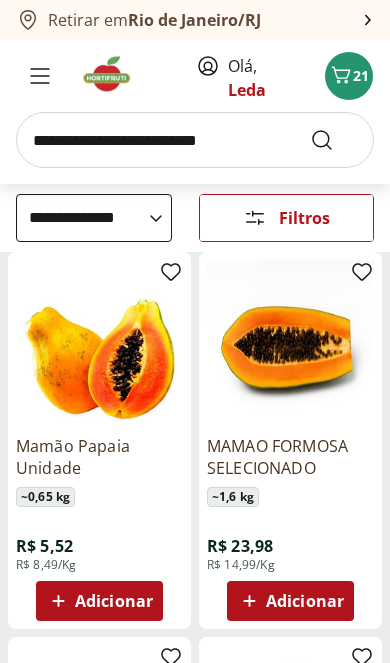 click at bounding box center (195, 140) 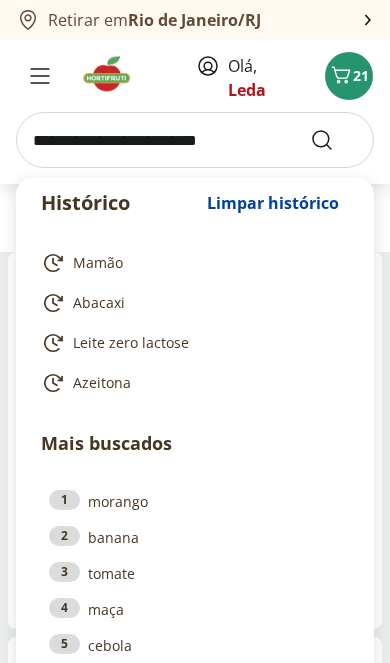 scroll, scrollTop: 116, scrollLeft: 0, axis: vertical 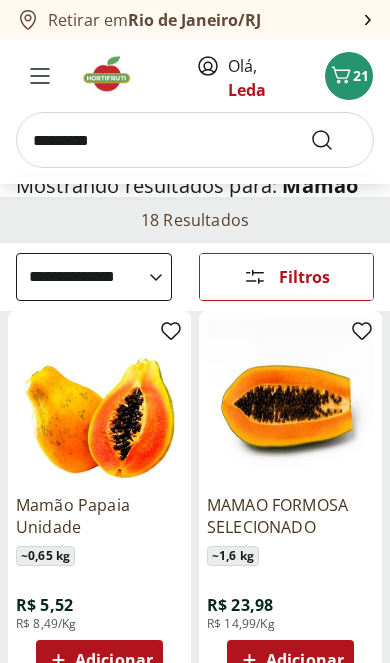 type on "*********" 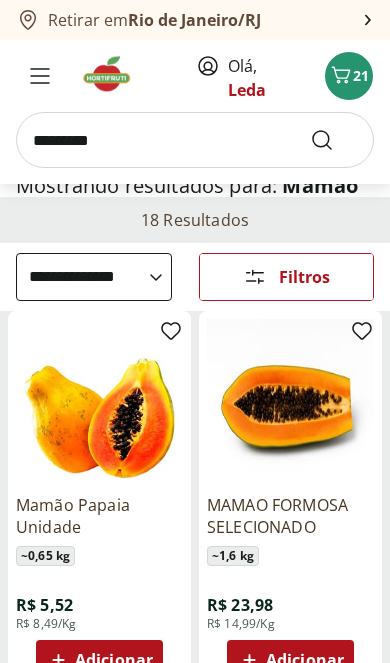 scroll, scrollTop: 33, scrollLeft: 0, axis: vertical 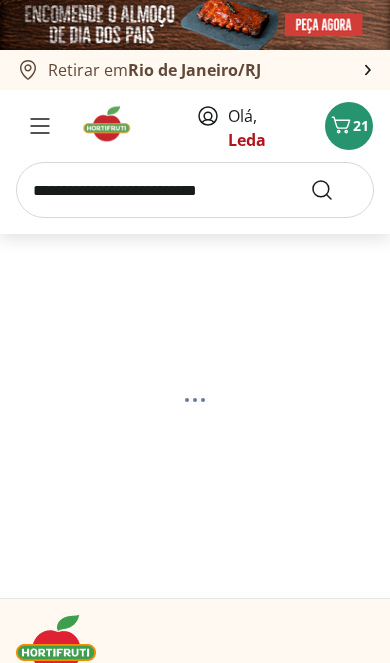 select on "**********" 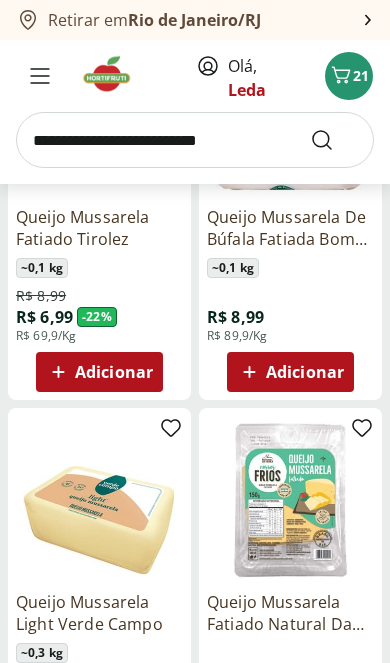 scroll, scrollTop: 428, scrollLeft: 0, axis: vertical 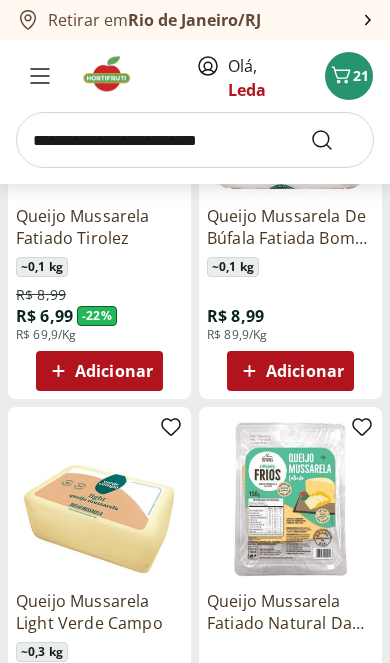 click on "Adicionar" at bounding box center [114, 371] 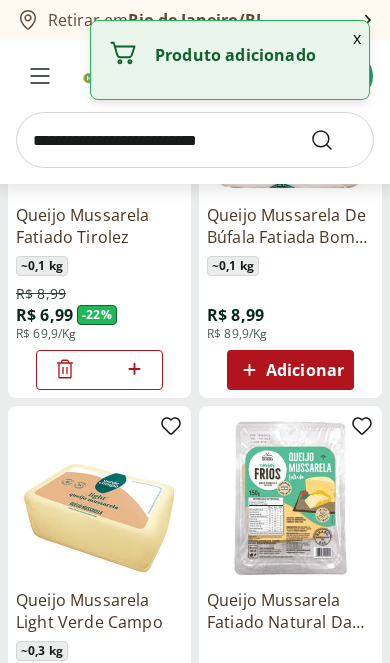 click 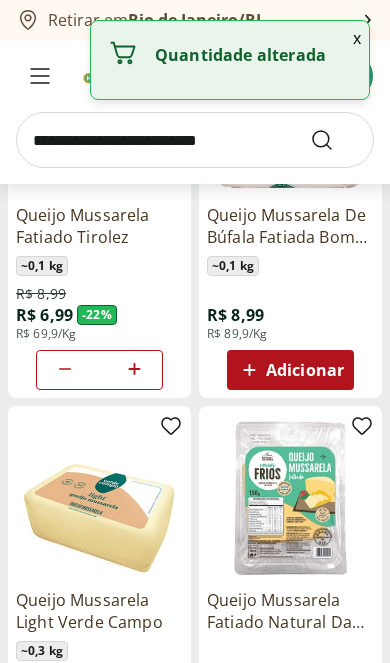 click 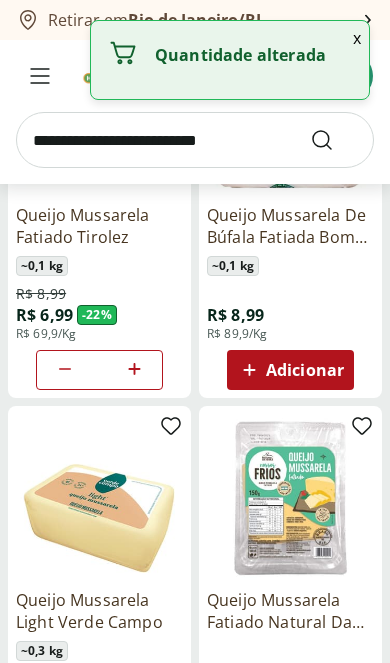 click 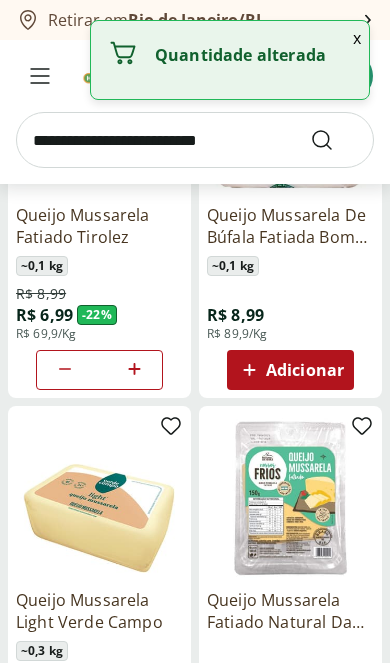 click 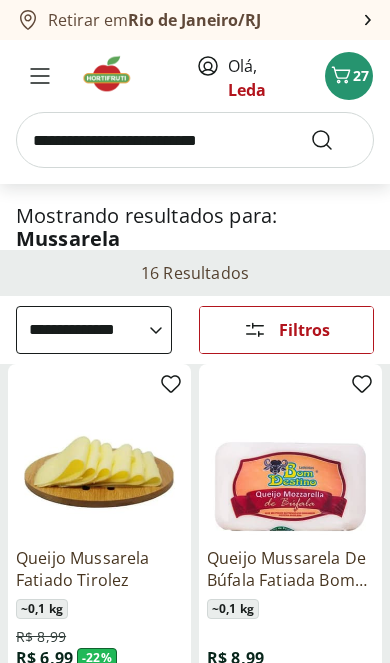 click at bounding box center [195, 140] 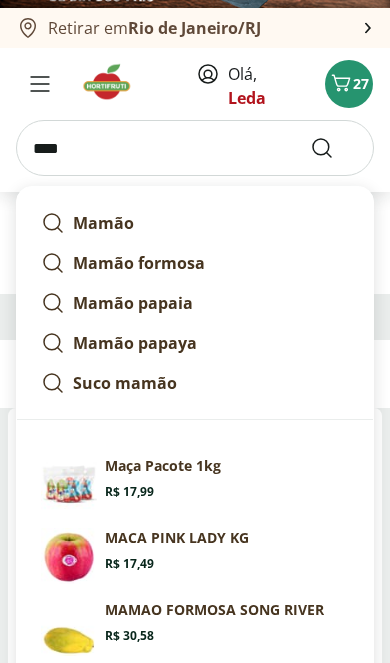 type on "*****" 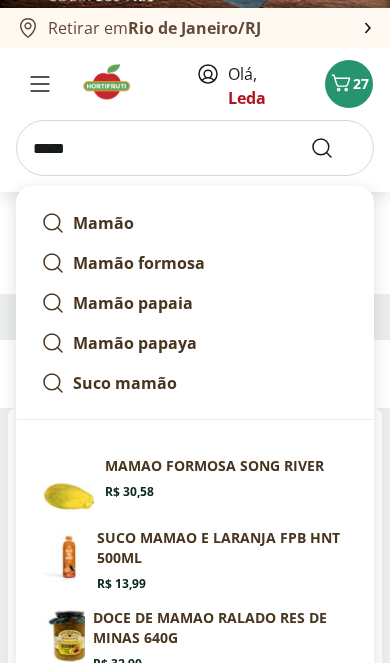 click at bounding box center (334, 148) 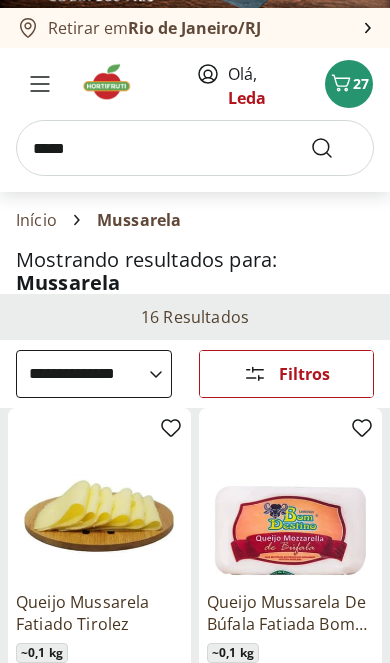 scroll, scrollTop: 42, scrollLeft: 0, axis: vertical 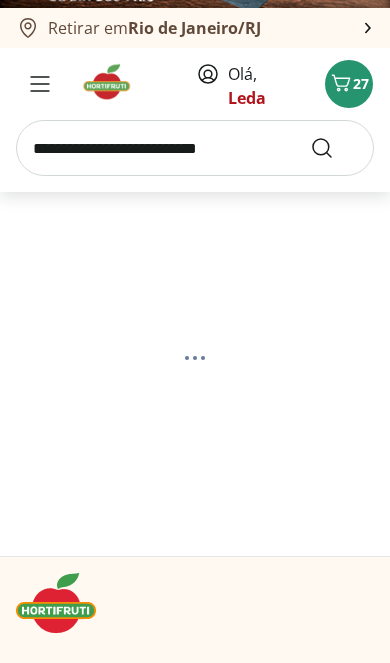 select on "**********" 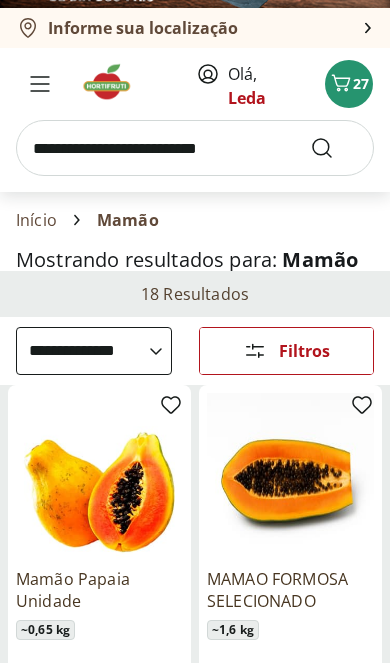 scroll, scrollTop: 0, scrollLeft: 0, axis: both 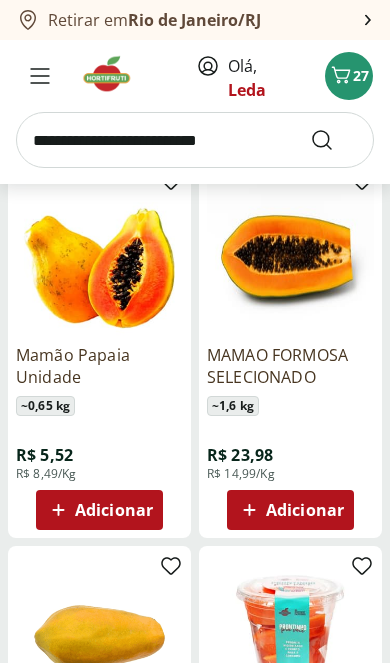 click on "Adicionar" at bounding box center [114, 510] 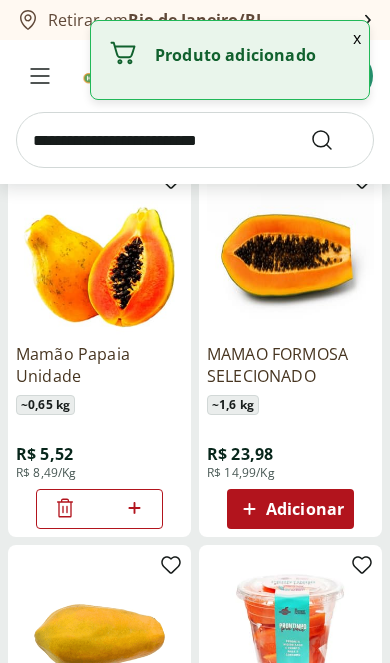 click 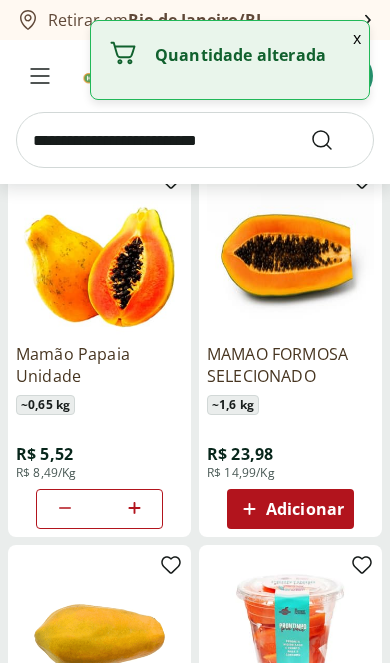 click 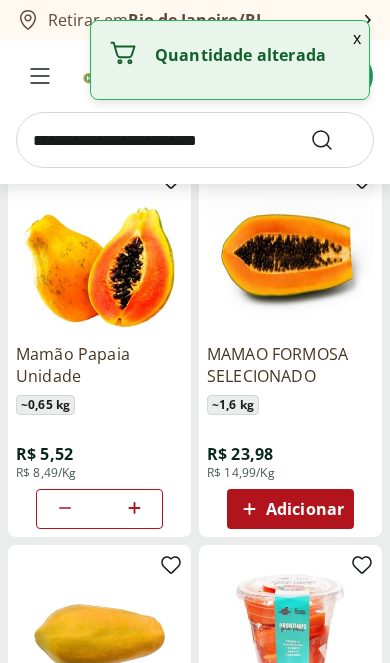 click at bounding box center (195, 140) 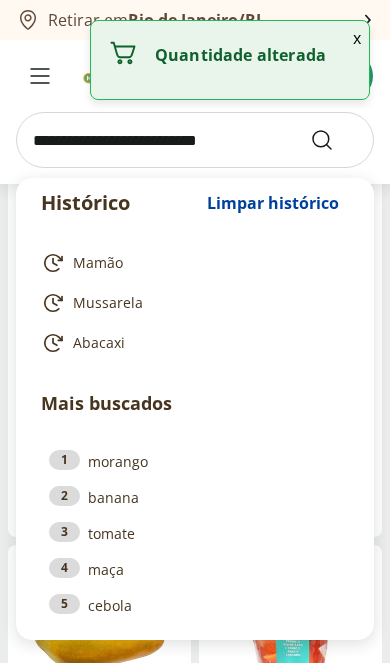 scroll, scrollTop: 207, scrollLeft: 0, axis: vertical 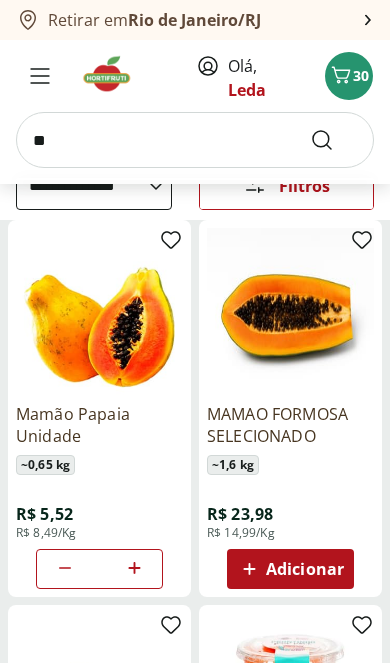 type on "***" 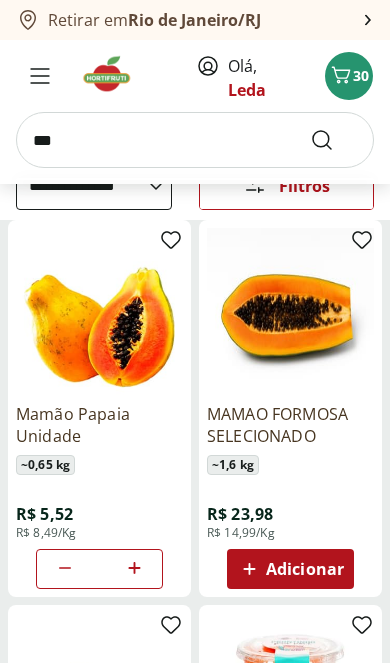click at bounding box center (334, 140) 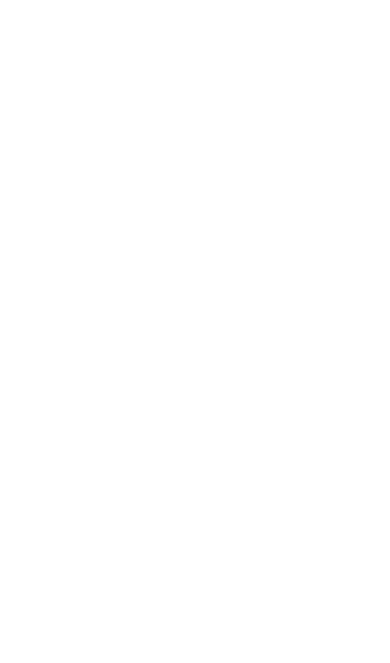 scroll, scrollTop: 33, scrollLeft: 0, axis: vertical 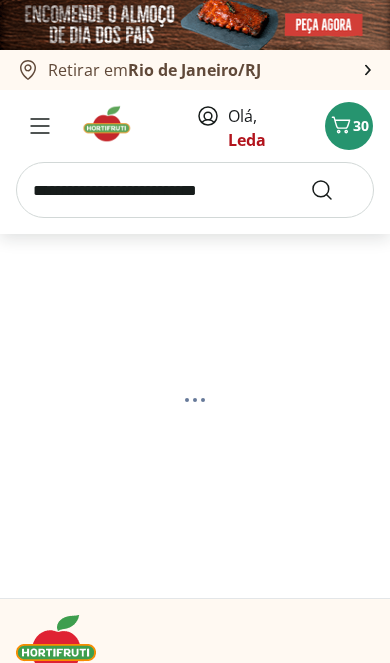 select on "**********" 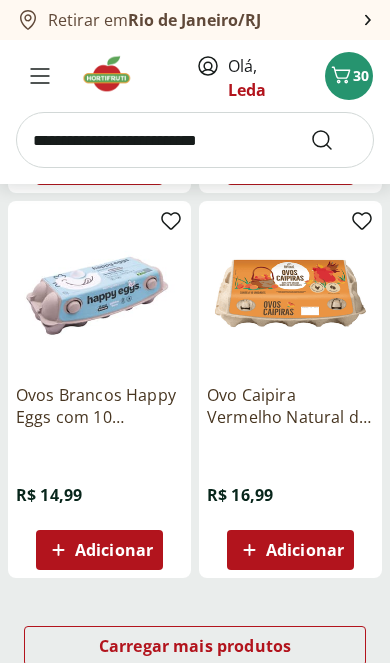 click on "Carregar mais produtos" at bounding box center [195, 646] 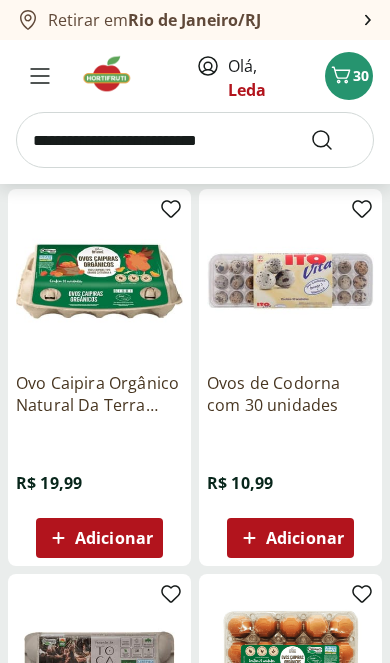 scroll, scrollTop: 2558, scrollLeft: 0, axis: vertical 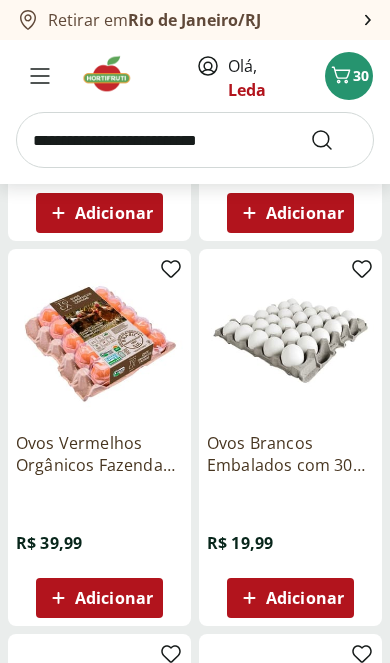 click on "Olá, [NAME]" at bounding box center [272, 78] 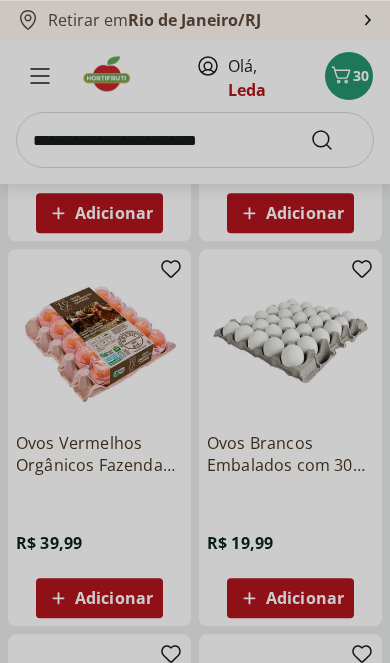 scroll, scrollTop: 948, scrollLeft: 0, axis: vertical 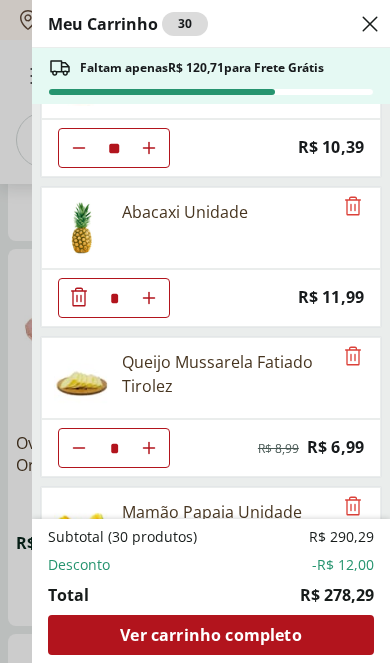 click 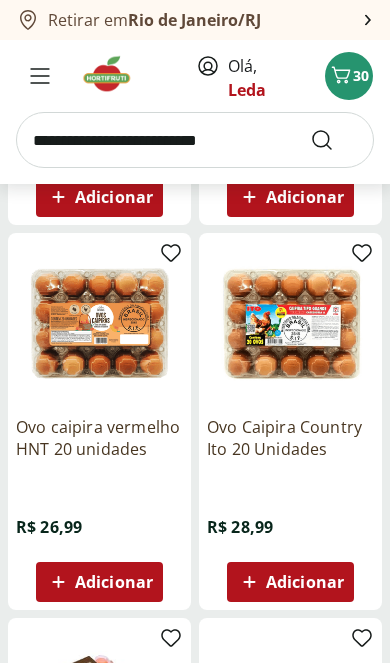 scroll, scrollTop: 578, scrollLeft: 0, axis: vertical 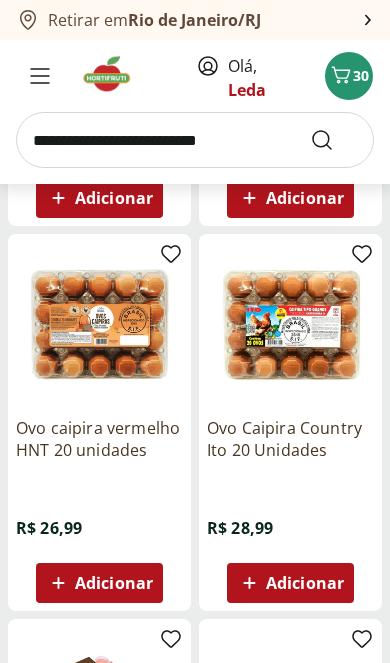 click at bounding box center [113, 74] 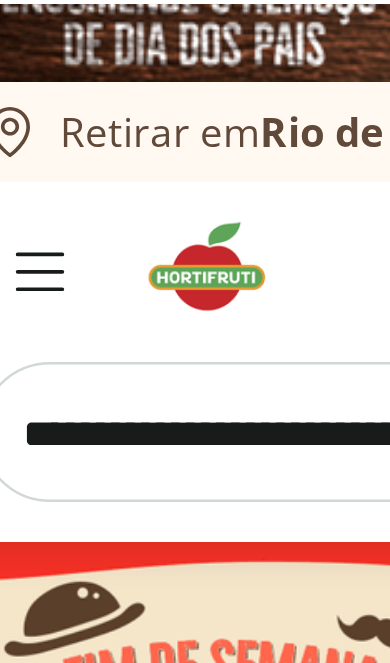 scroll, scrollTop: 0, scrollLeft: 0, axis: both 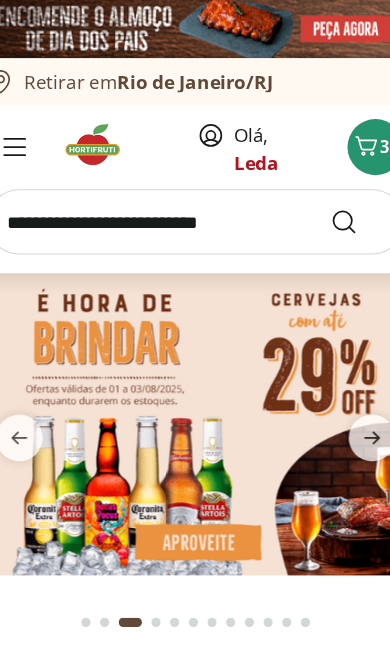 click 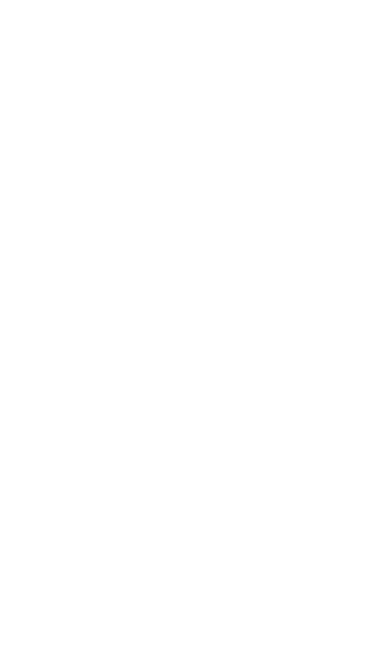 scroll, scrollTop: 0, scrollLeft: 0, axis: both 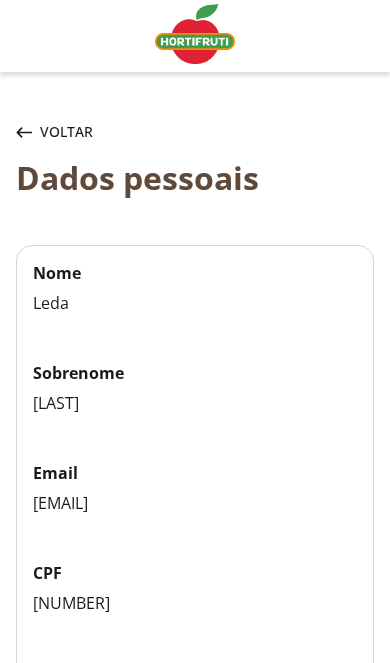 click 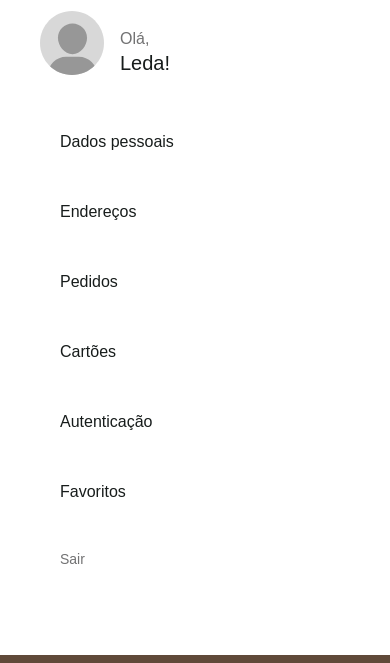 scroll, scrollTop: 148, scrollLeft: 0, axis: vertical 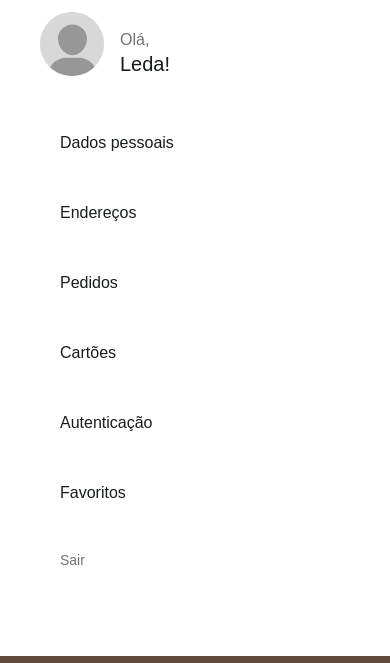 click on "Sair" at bounding box center [166, 560] 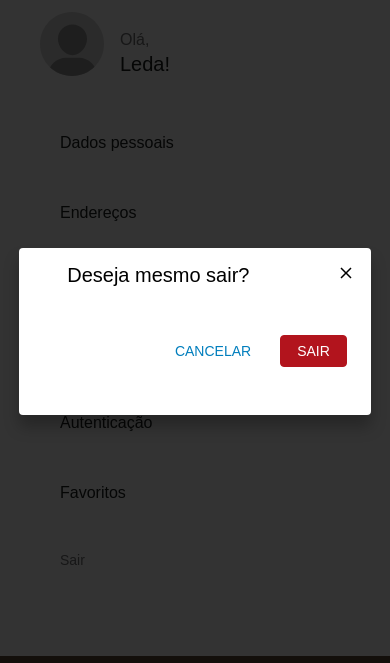 click on "Sair" at bounding box center (313, 351) 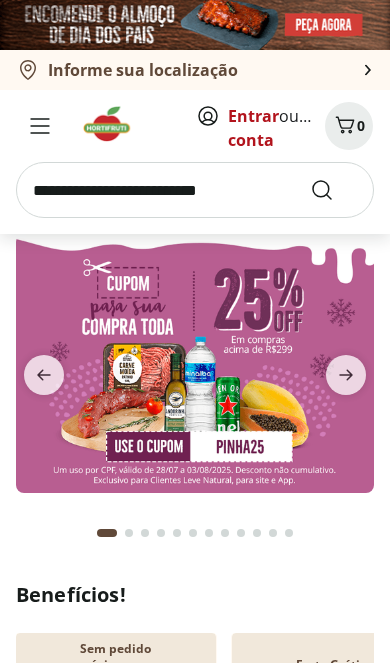 scroll, scrollTop: 0, scrollLeft: 0, axis: both 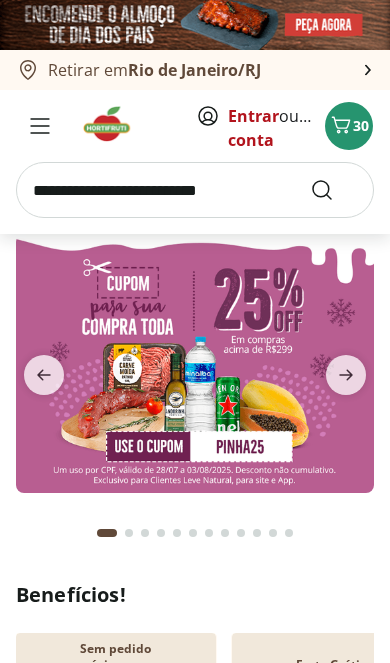 click on "Entrar" at bounding box center [253, 116] 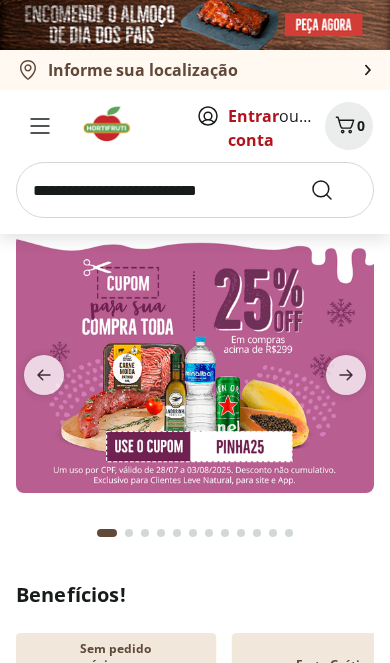 scroll, scrollTop: 0, scrollLeft: 0, axis: both 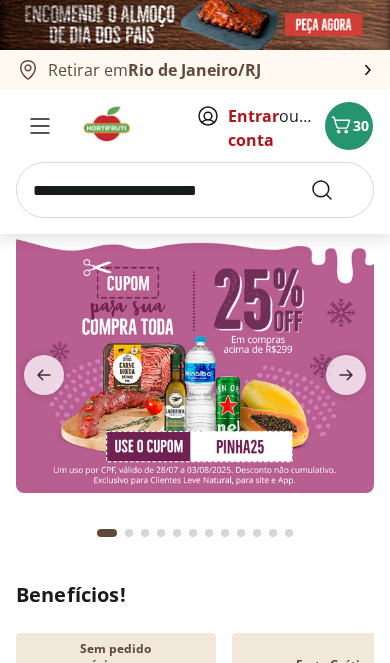 click at bounding box center (195, 190) 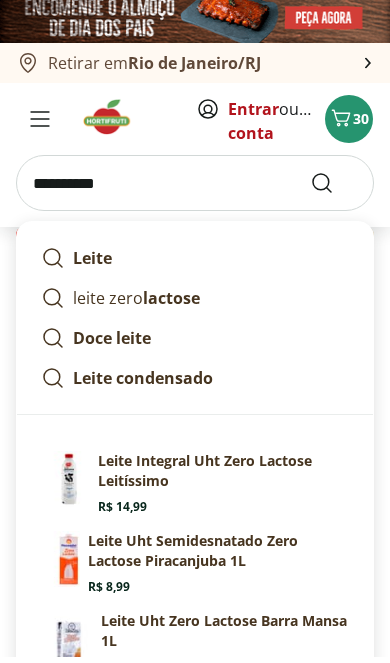 type on "**********" 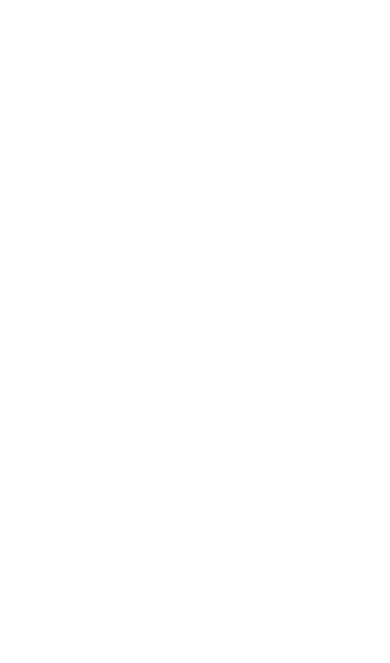 scroll, scrollTop: 6, scrollLeft: 0, axis: vertical 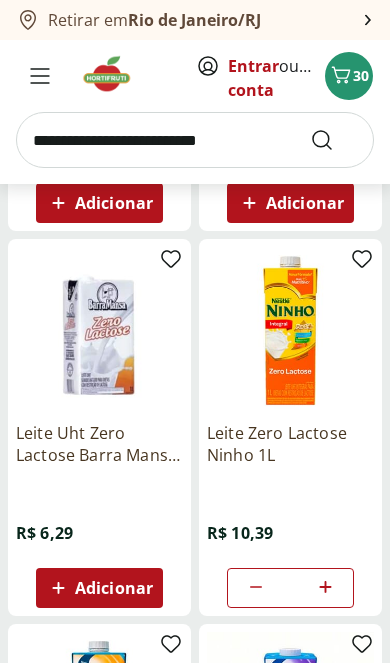 click 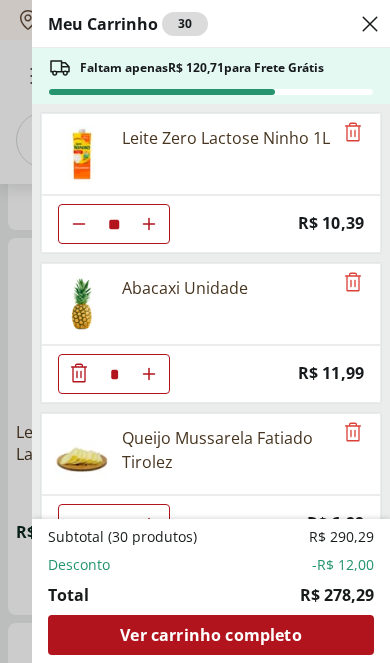 click 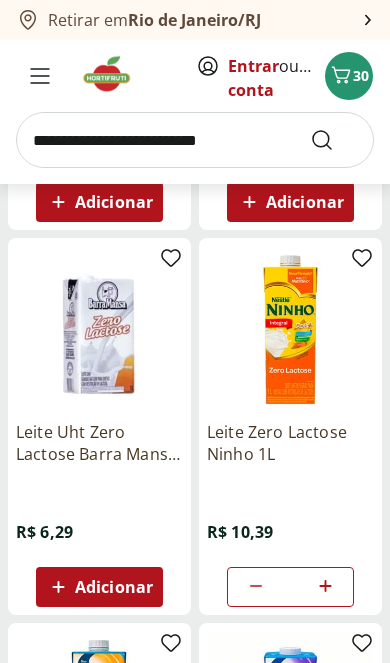 click at bounding box center (195, 140) 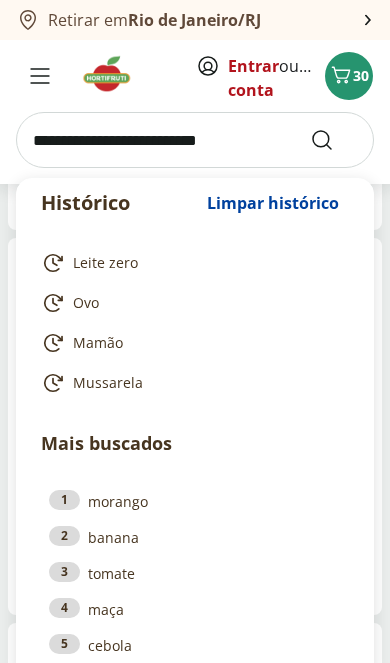 scroll, scrollTop: 537, scrollLeft: 0, axis: vertical 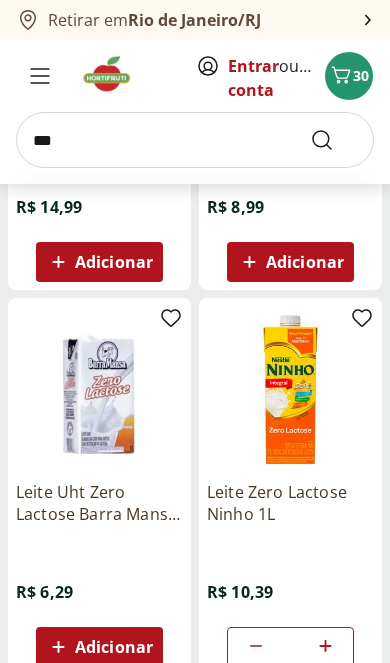 type on "***" 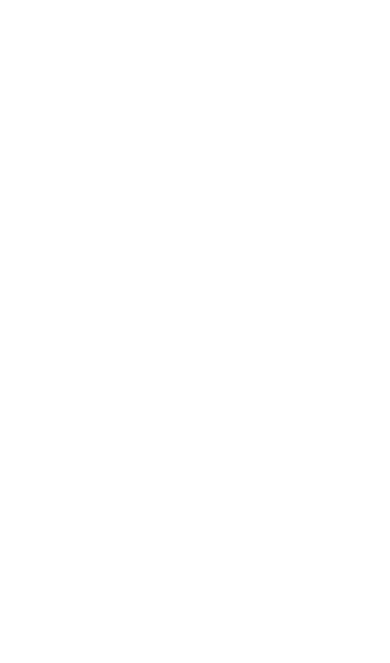 scroll, scrollTop: 33, scrollLeft: 0, axis: vertical 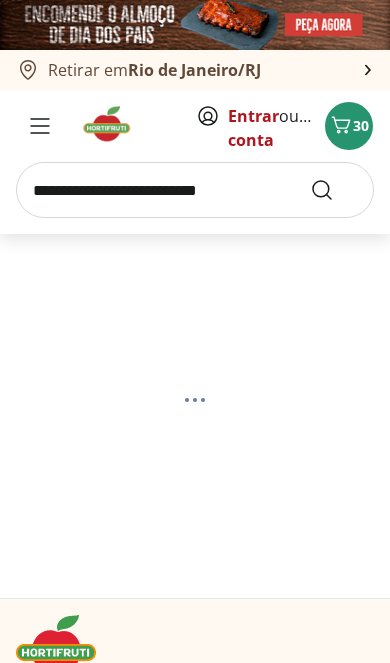 select on "**********" 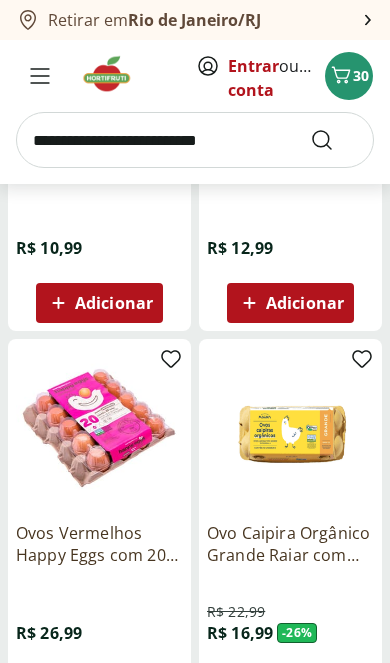 scroll, scrollTop: 1645, scrollLeft: 0, axis: vertical 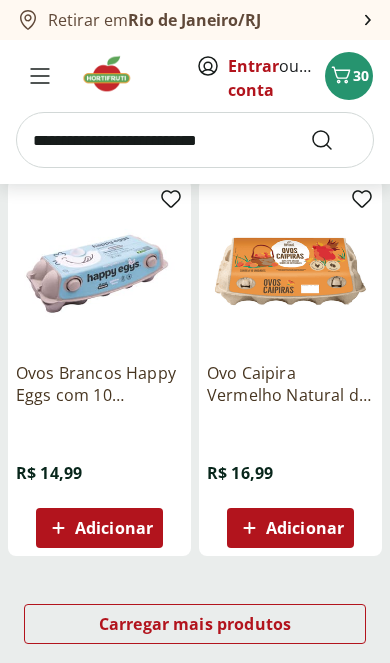 click on "Carregar mais produtos" at bounding box center (195, 624) 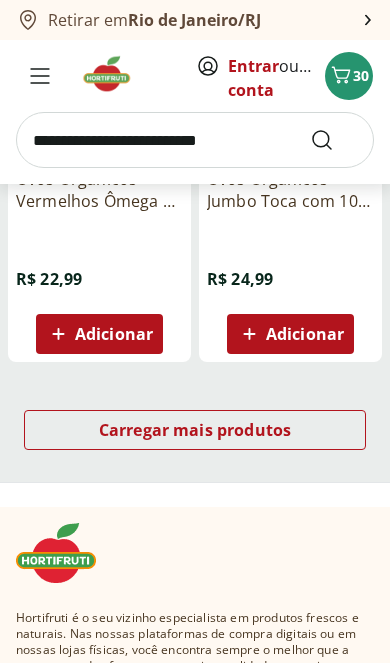 scroll, scrollTop: 4679, scrollLeft: 0, axis: vertical 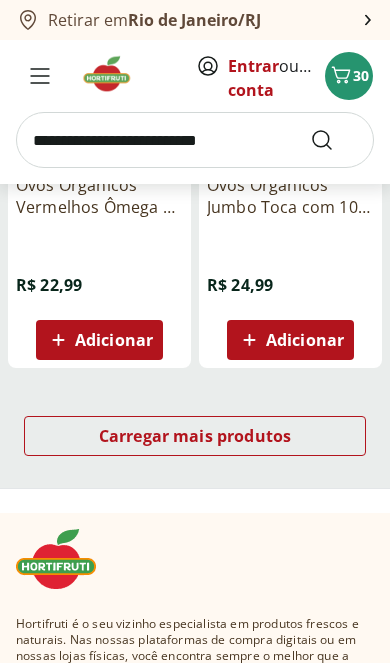 click on "Carregar mais produtos" at bounding box center (195, 436) 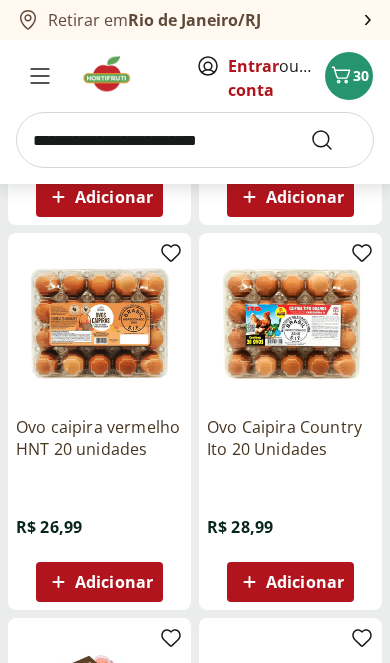 scroll, scrollTop: 584, scrollLeft: 0, axis: vertical 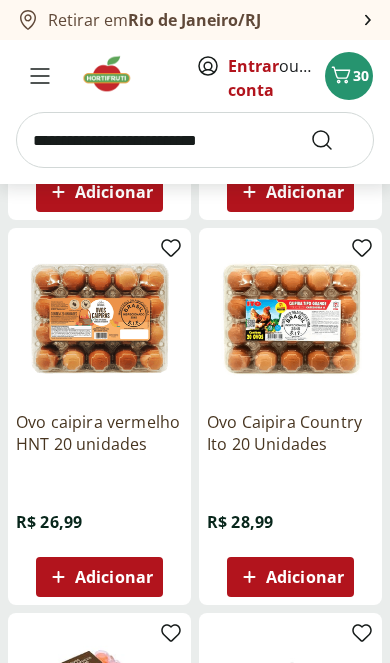 click on "Adicionar" at bounding box center [114, 577] 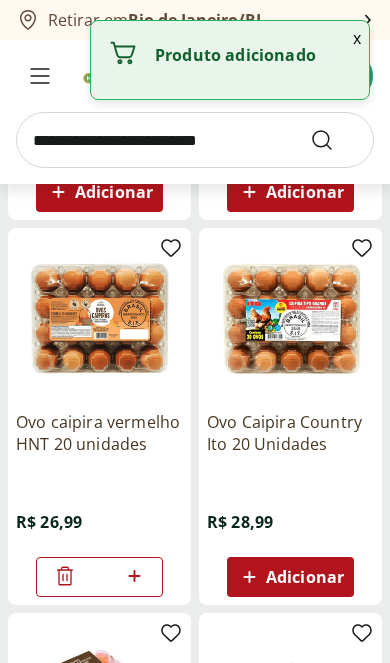 click 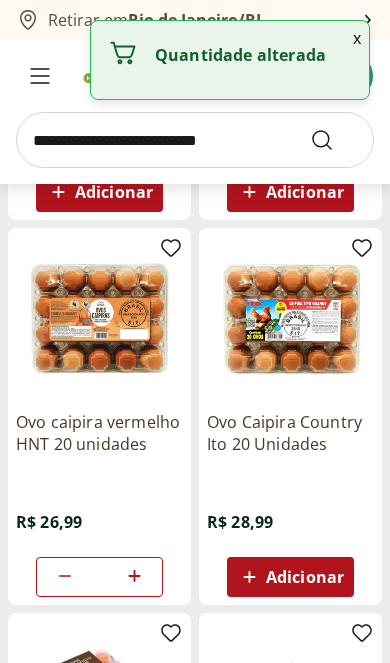type on "*" 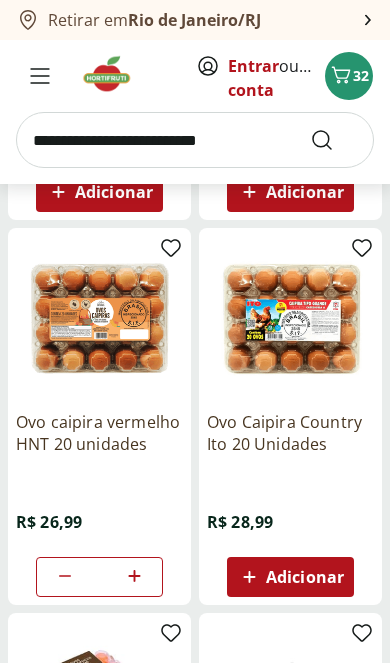 click at bounding box center (195, 140) 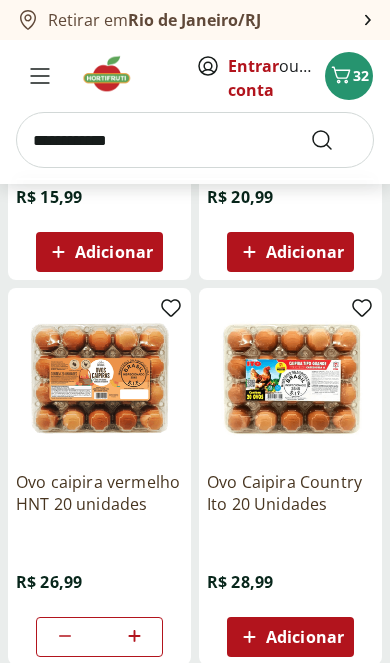 type on "**********" 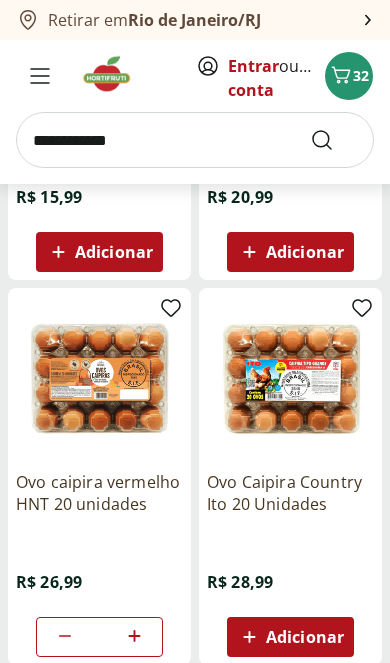 scroll, scrollTop: 33, scrollLeft: 0, axis: vertical 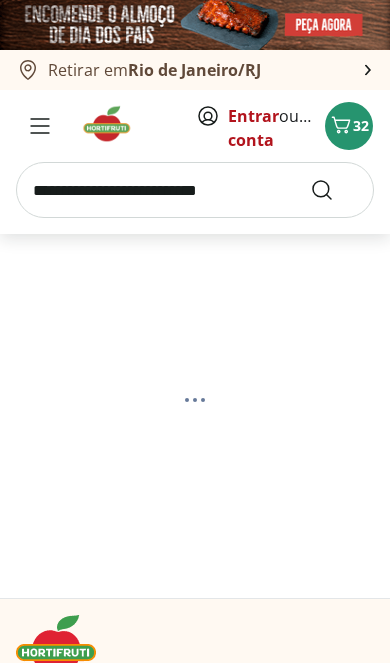 select on "**********" 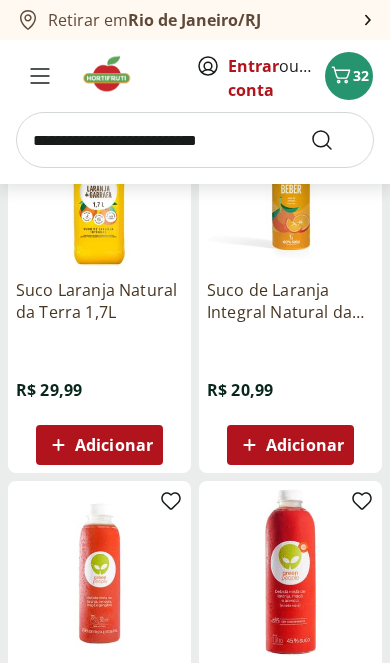 click on "Adicionar" at bounding box center (114, 445) 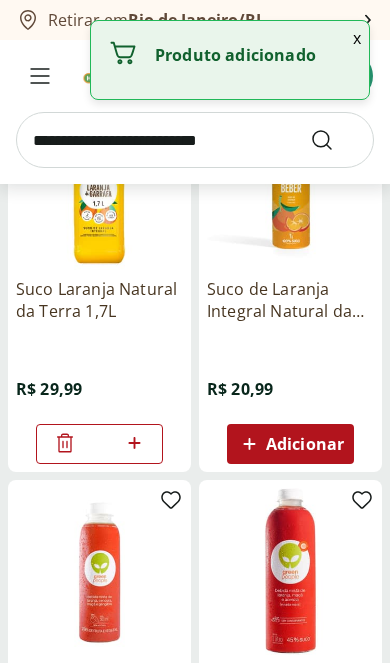 click at bounding box center (195, 140) 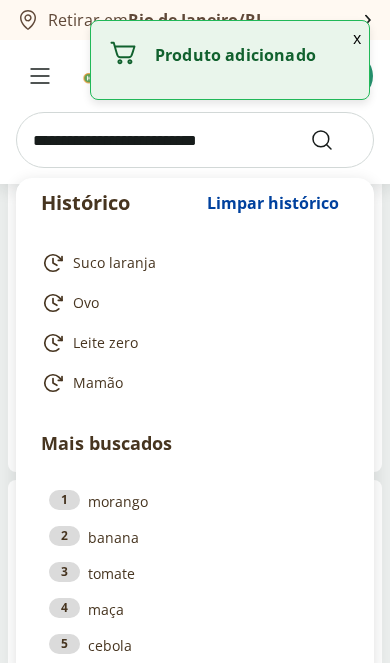 scroll, scrollTop: 680, scrollLeft: 0, axis: vertical 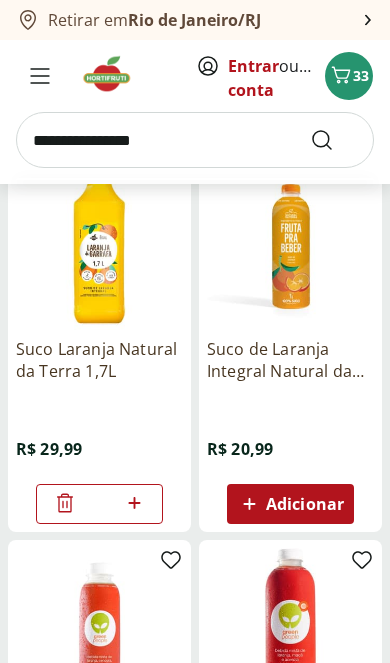 type on "**********" 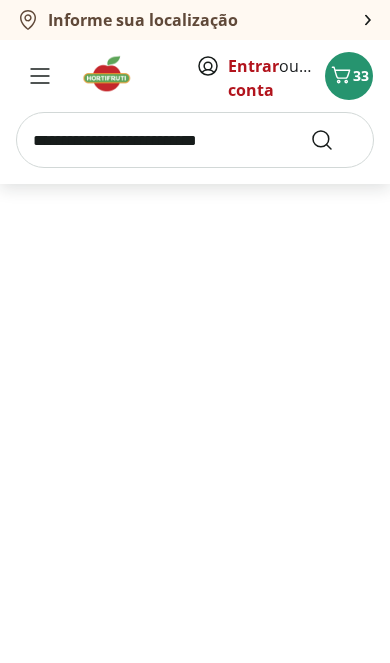 scroll, scrollTop: 33, scrollLeft: 0, axis: vertical 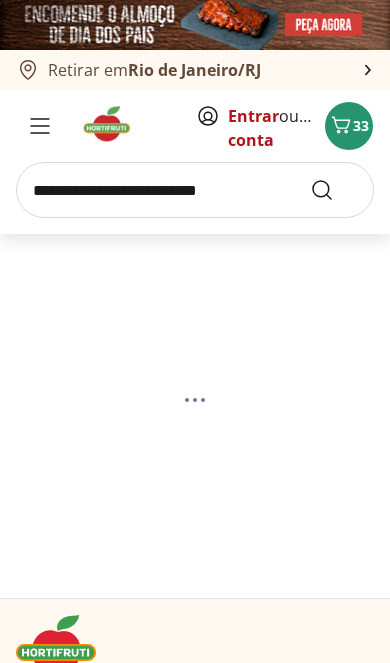 select on "**********" 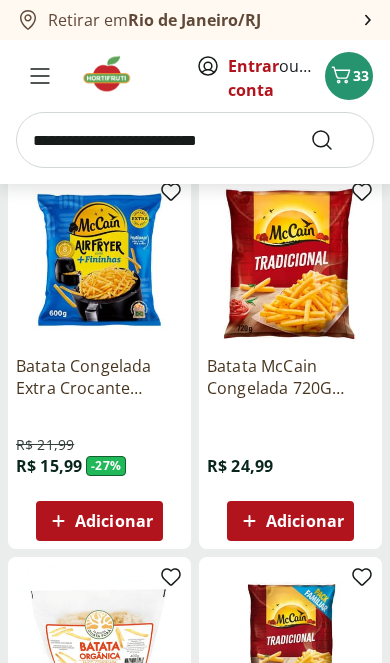 click on "Adicionar" at bounding box center (114, 521) 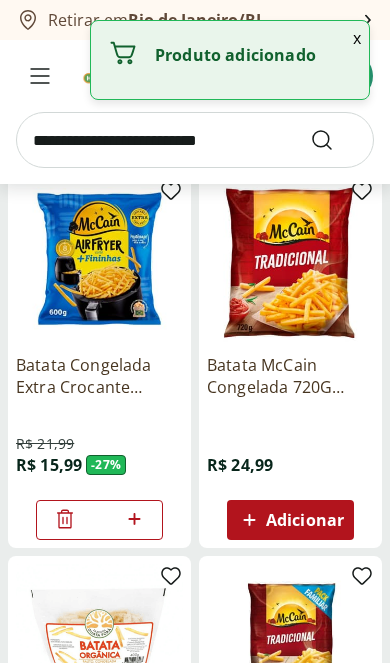 click 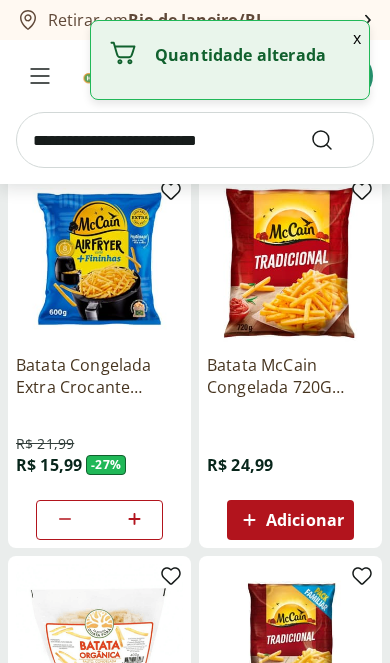 click 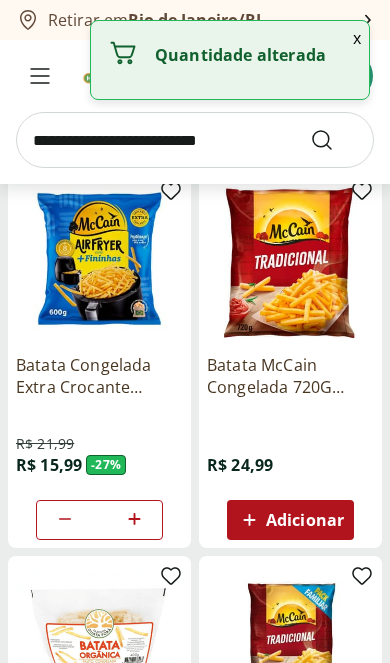 click 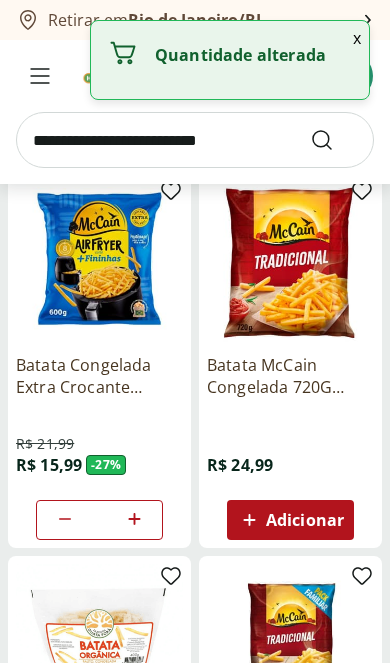 click at bounding box center [195, 140] 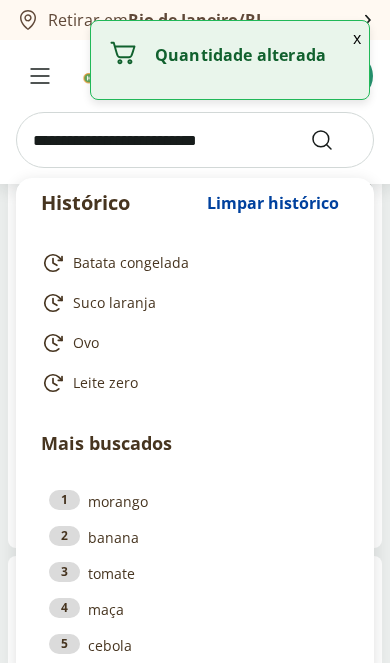 scroll, scrollTop: 219, scrollLeft: 0, axis: vertical 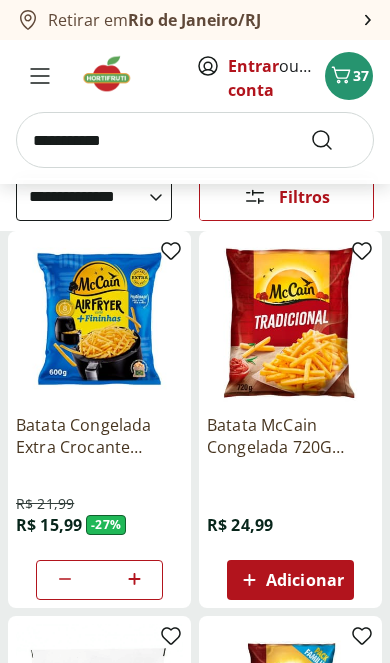 type on "**********" 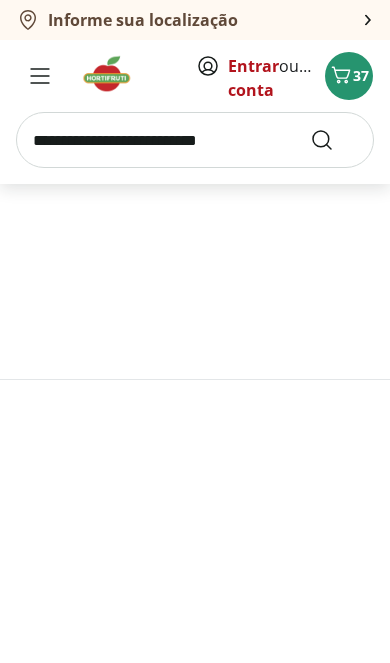 scroll, scrollTop: 33, scrollLeft: 0, axis: vertical 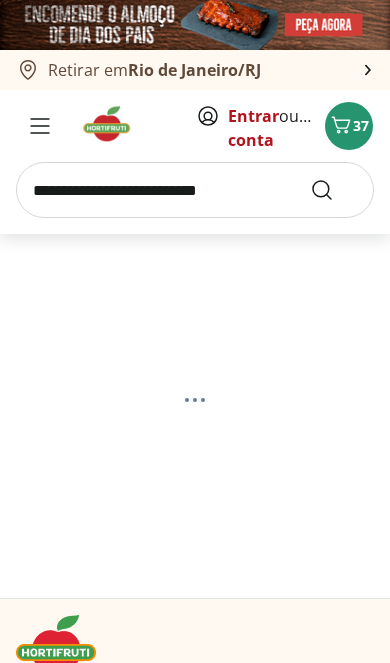 select on "**********" 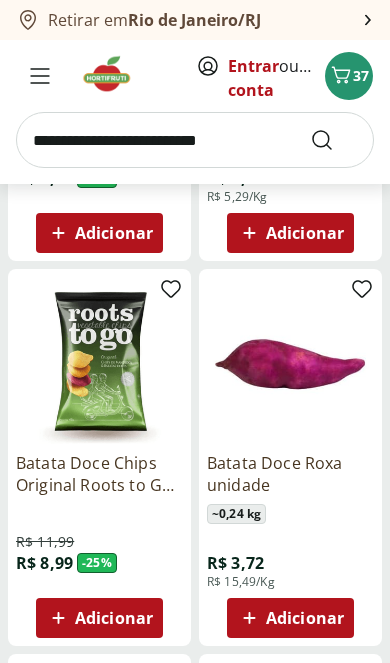 scroll, scrollTop: 566, scrollLeft: 0, axis: vertical 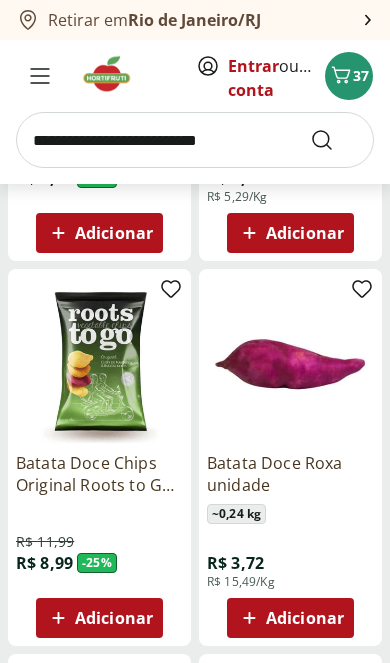 click 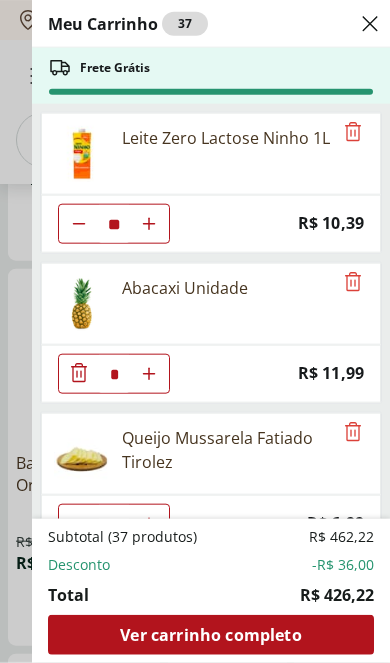 scroll, scrollTop: 567, scrollLeft: 0, axis: vertical 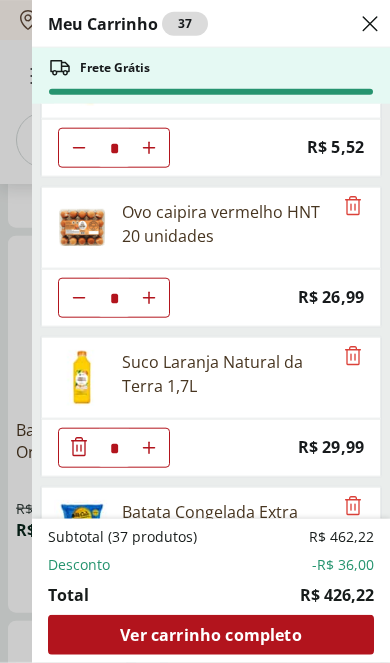 click on "Ver carrinho completo" at bounding box center (210, 635) 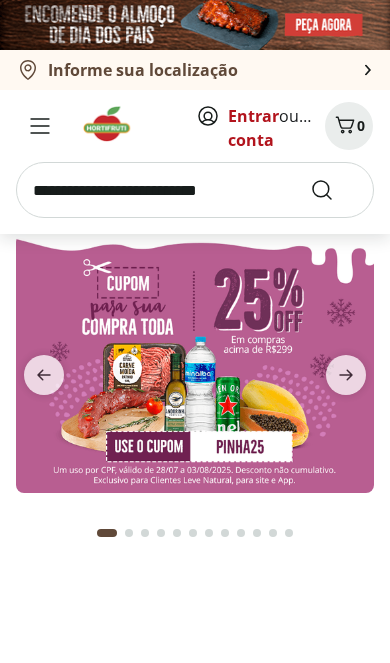 scroll, scrollTop: 0, scrollLeft: 0, axis: both 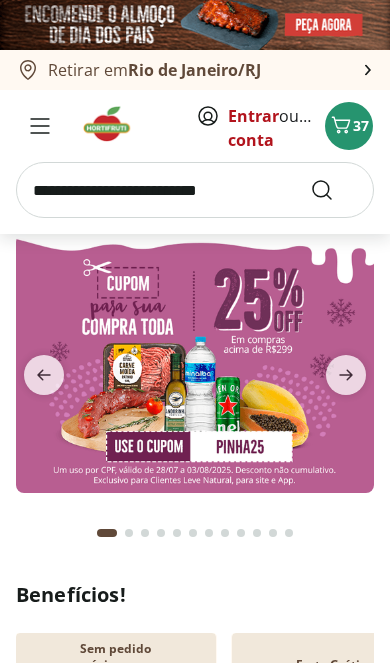 click at bounding box center (195, 190) 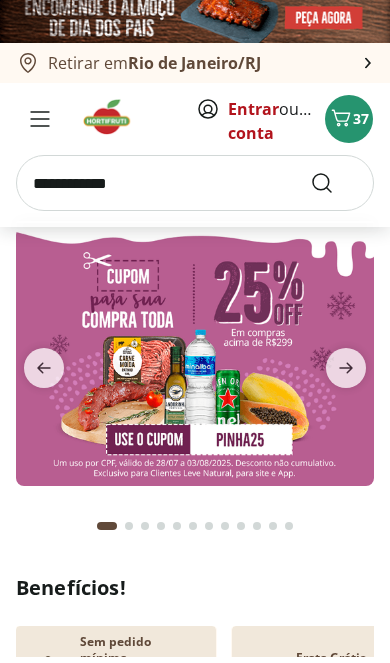 type on "**********" 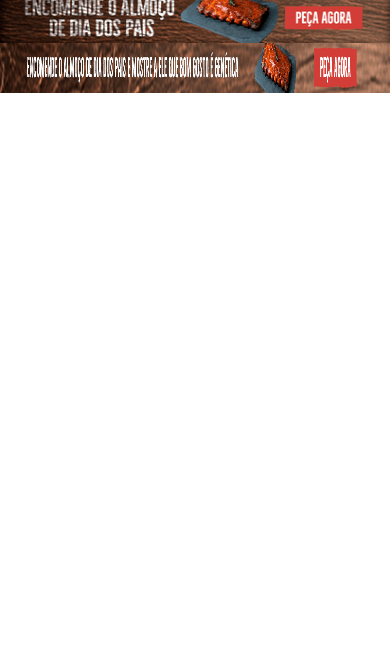 scroll, scrollTop: 6, scrollLeft: 0, axis: vertical 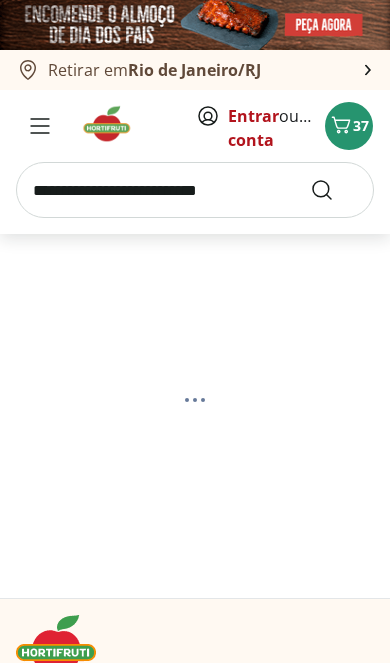 select on "**********" 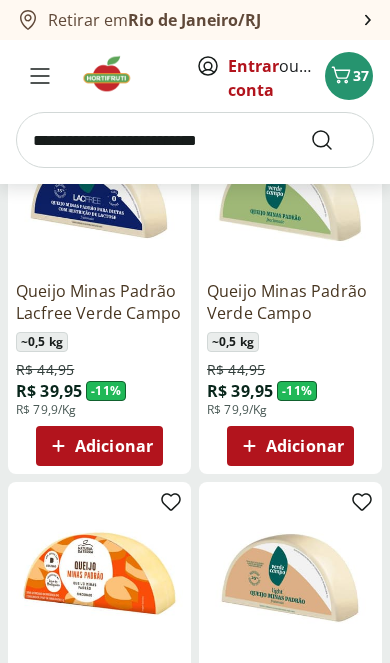 scroll, scrollTop: 744, scrollLeft: 0, axis: vertical 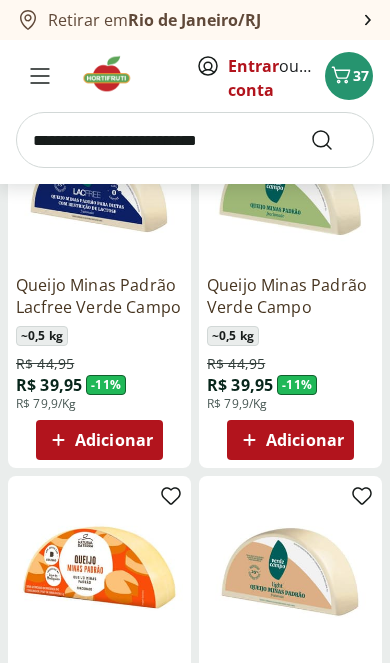 click on "Adicionar" at bounding box center (305, 440) 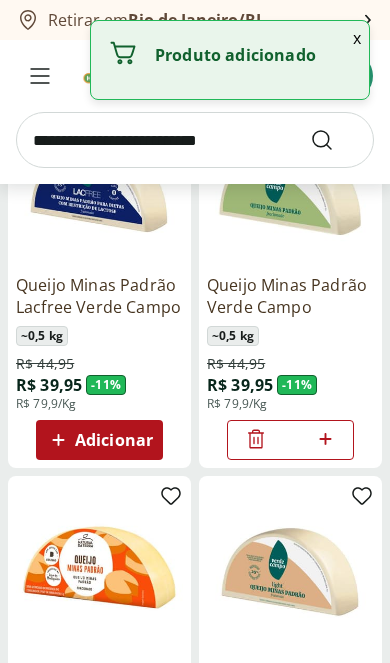 click 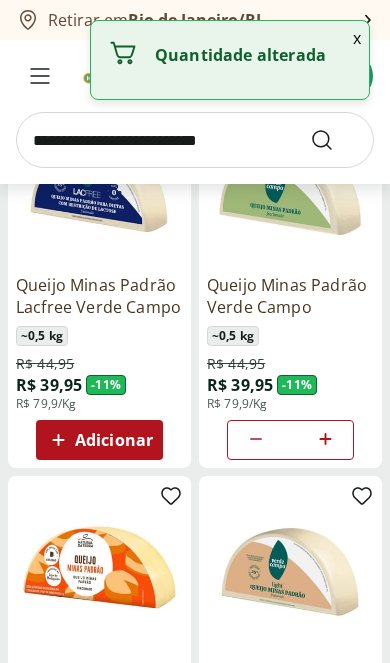 click 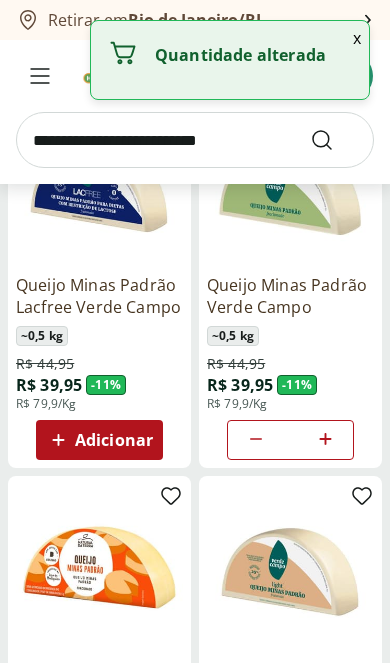 click 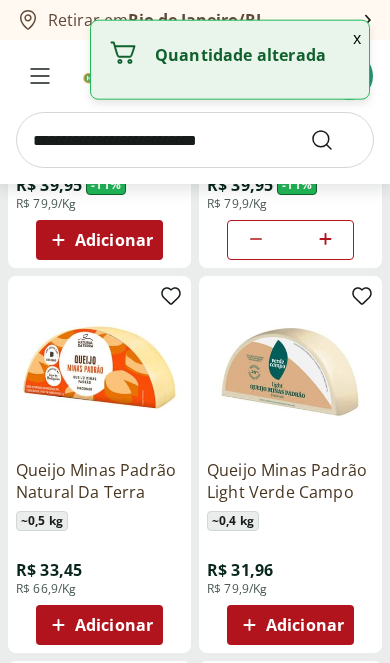 scroll, scrollTop: 947, scrollLeft: 0, axis: vertical 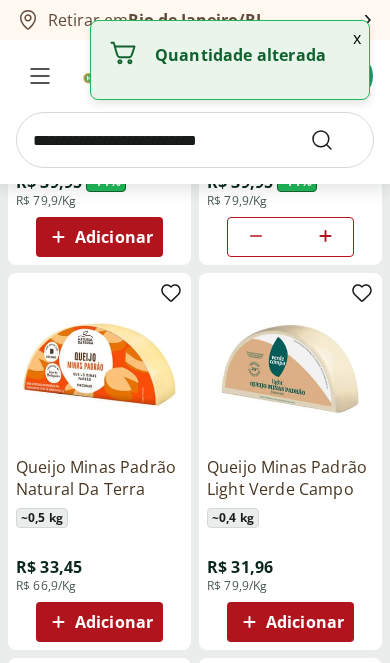 click on "Adicionar" at bounding box center (114, 622) 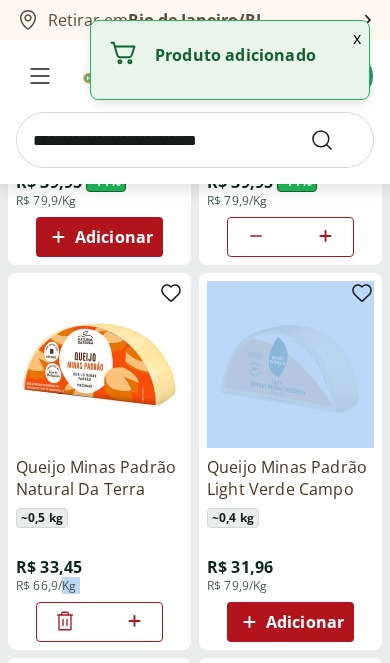 click 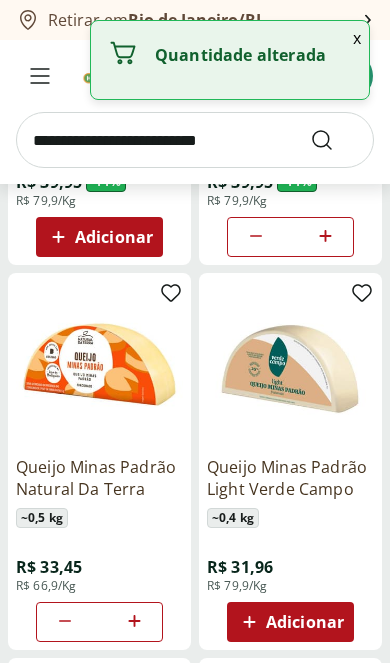 click 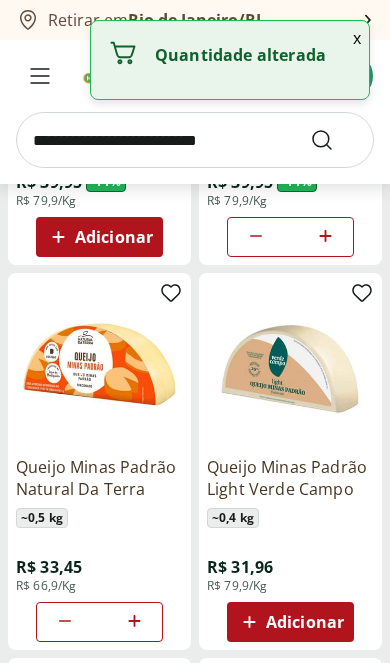 click 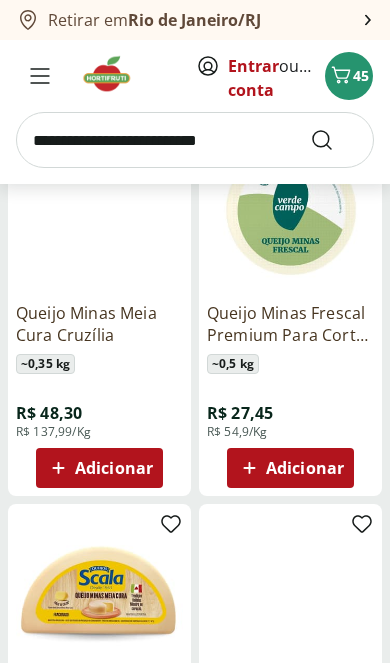scroll, scrollTop: 1870, scrollLeft: 0, axis: vertical 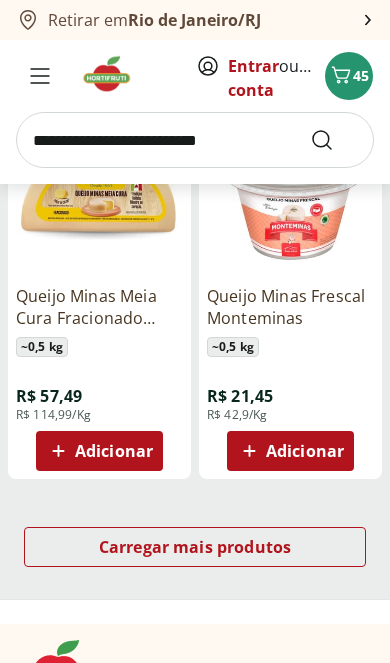 click on "Carregar mais produtos" at bounding box center (195, 547) 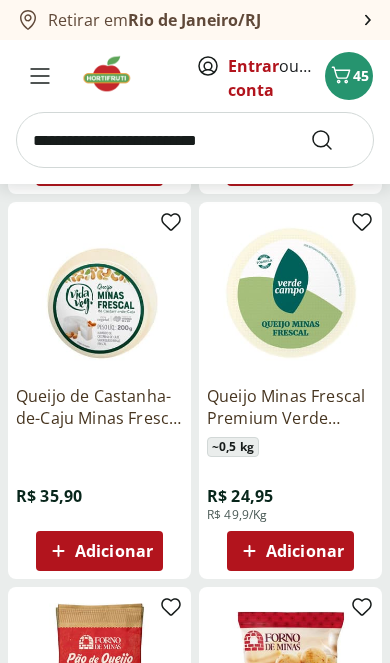 scroll, scrollTop: 3344, scrollLeft: 0, axis: vertical 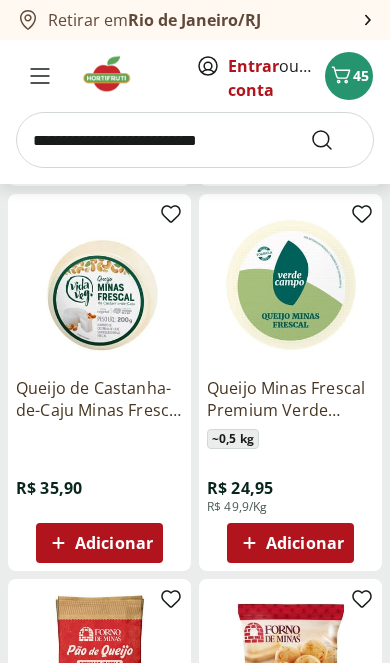 click on "Adicionar" at bounding box center [305, 543] 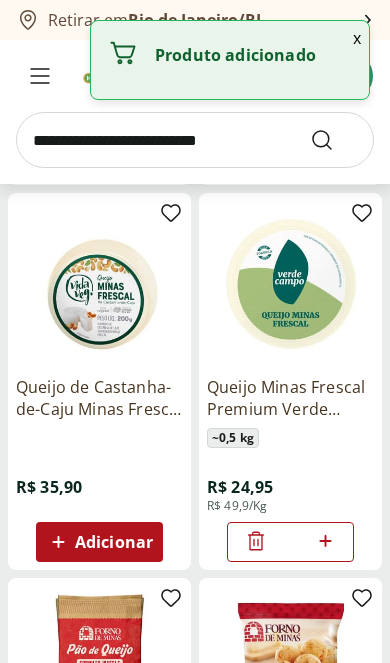 click 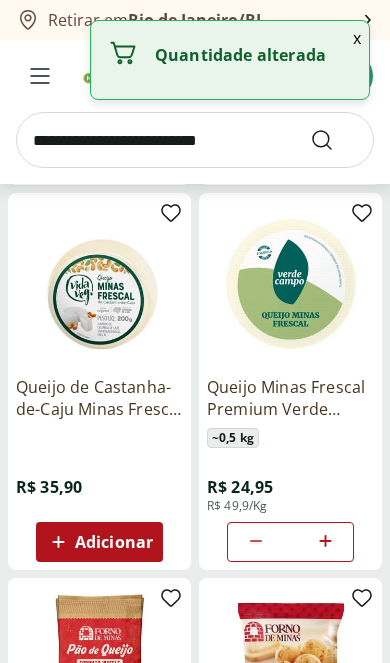 click 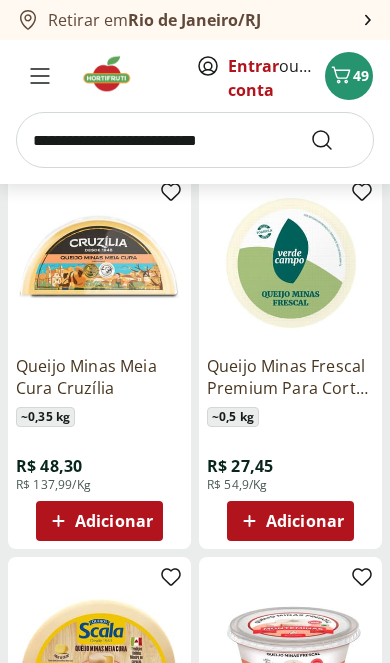 scroll, scrollTop: 1817, scrollLeft: 0, axis: vertical 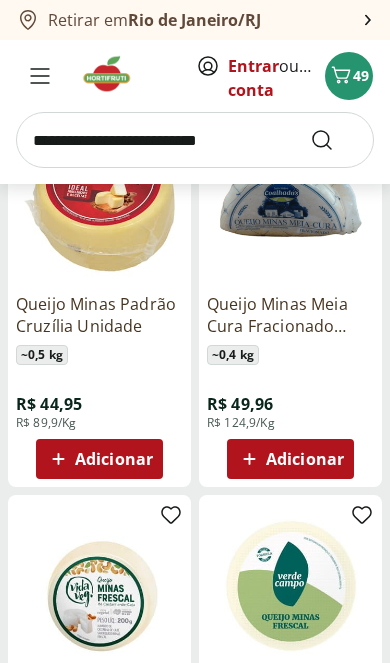 click at bounding box center (290, 586) 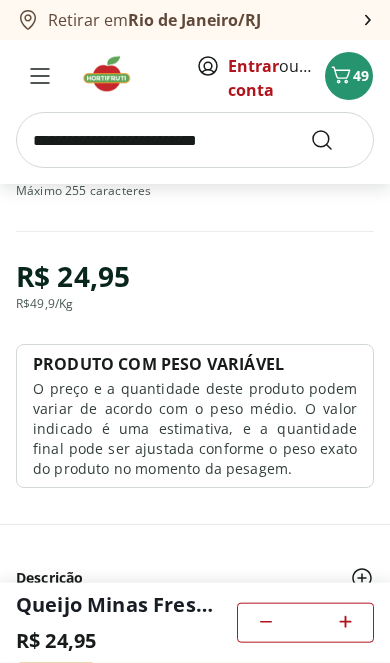 scroll, scrollTop: 801, scrollLeft: 0, axis: vertical 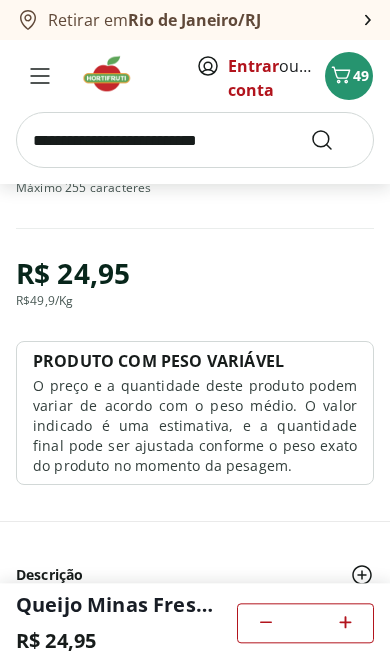 click 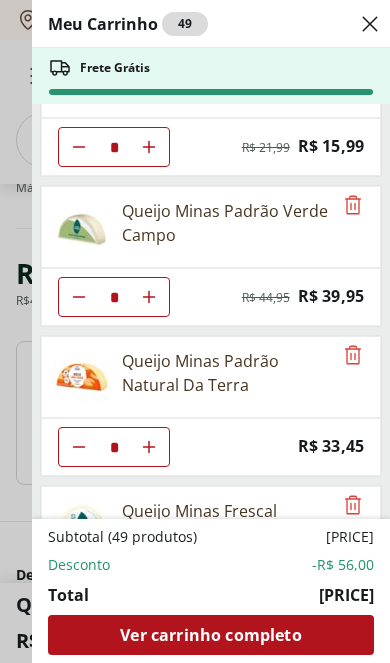 scroll, scrollTop: 976, scrollLeft: 0, axis: vertical 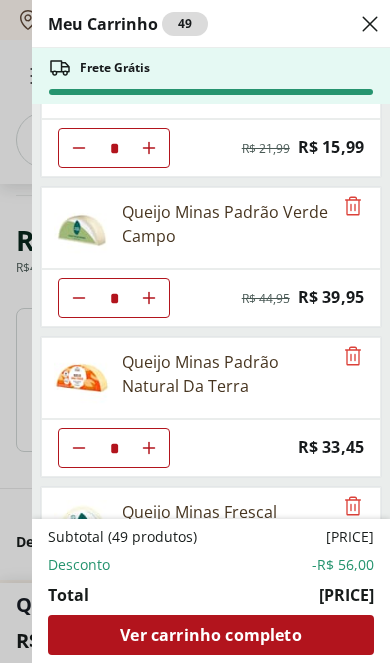 click on "Ver carrinho completo" at bounding box center [211, 635] 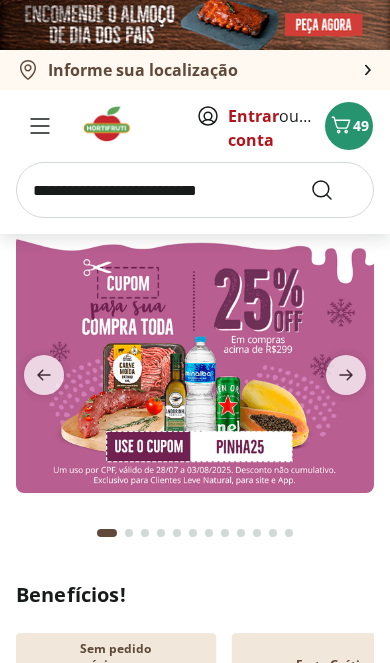 scroll, scrollTop: 0, scrollLeft: 0, axis: both 